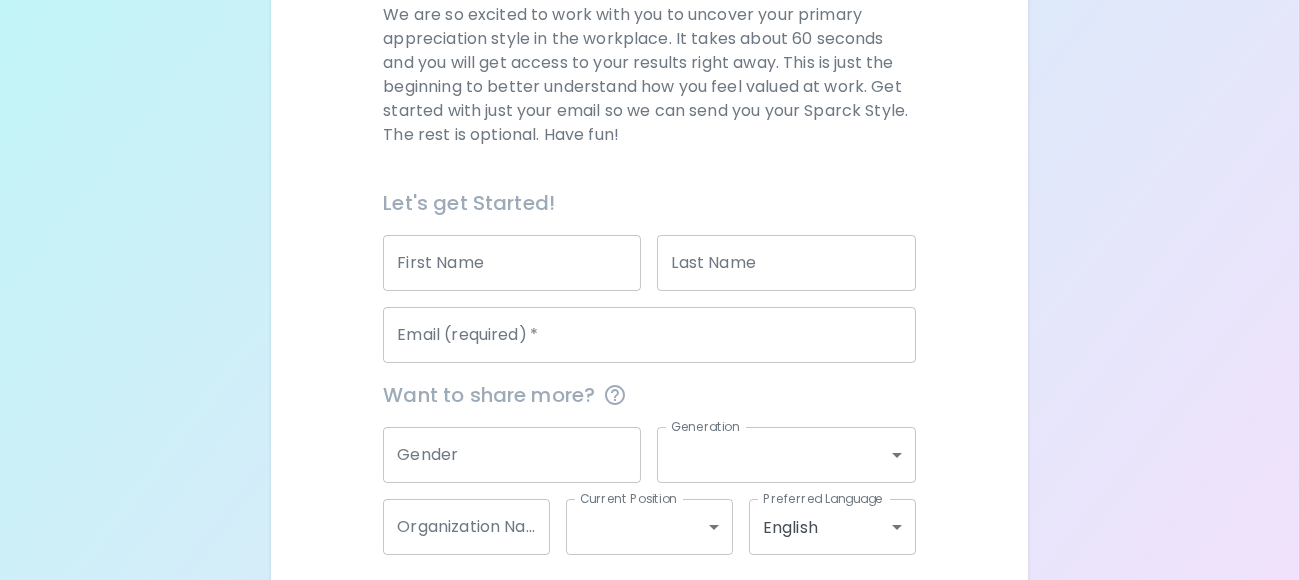 scroll, scrollTop: 324, scrollLeft: 0, axis: vertical 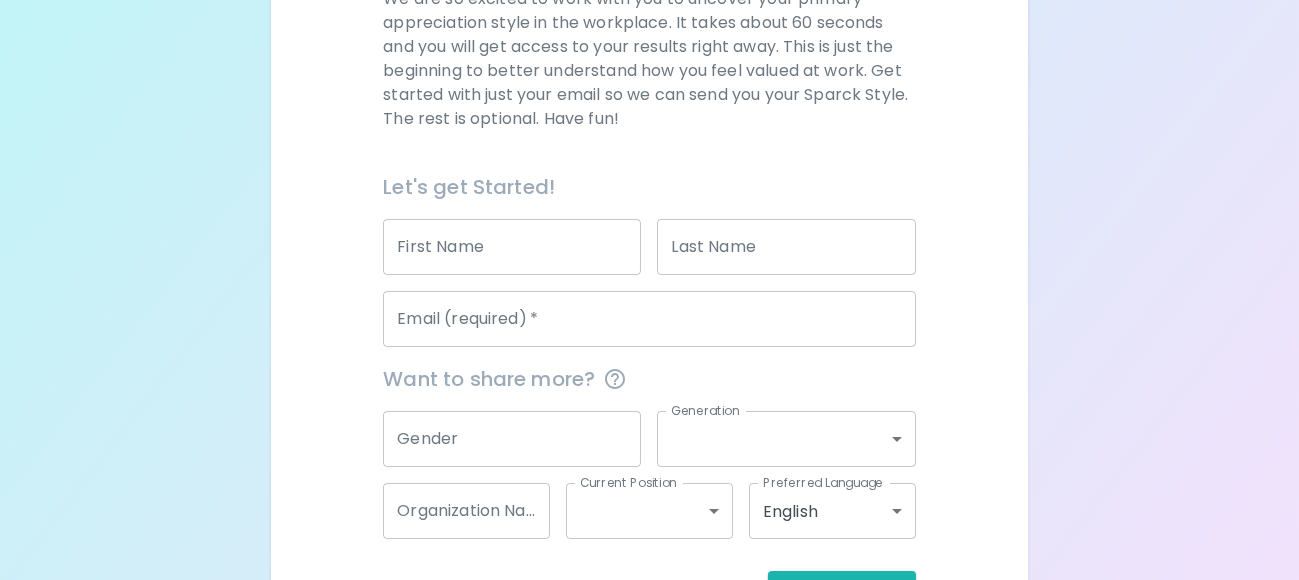 click on "First Name" at bounding box center (512, 247) 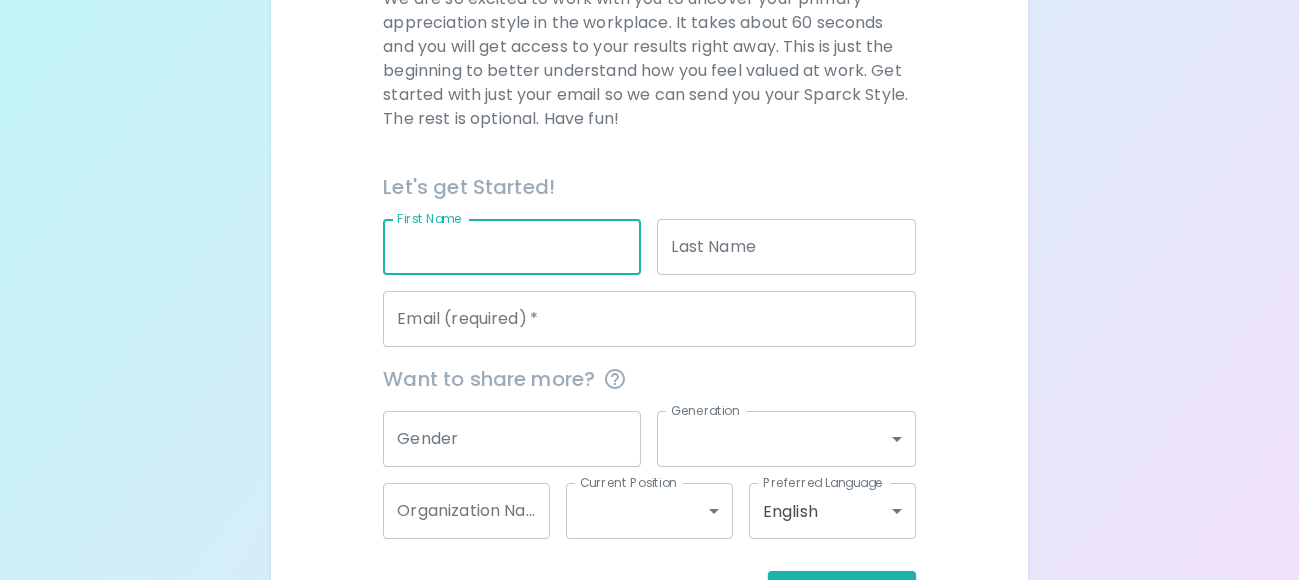 type on "[PERSON_NAME]" 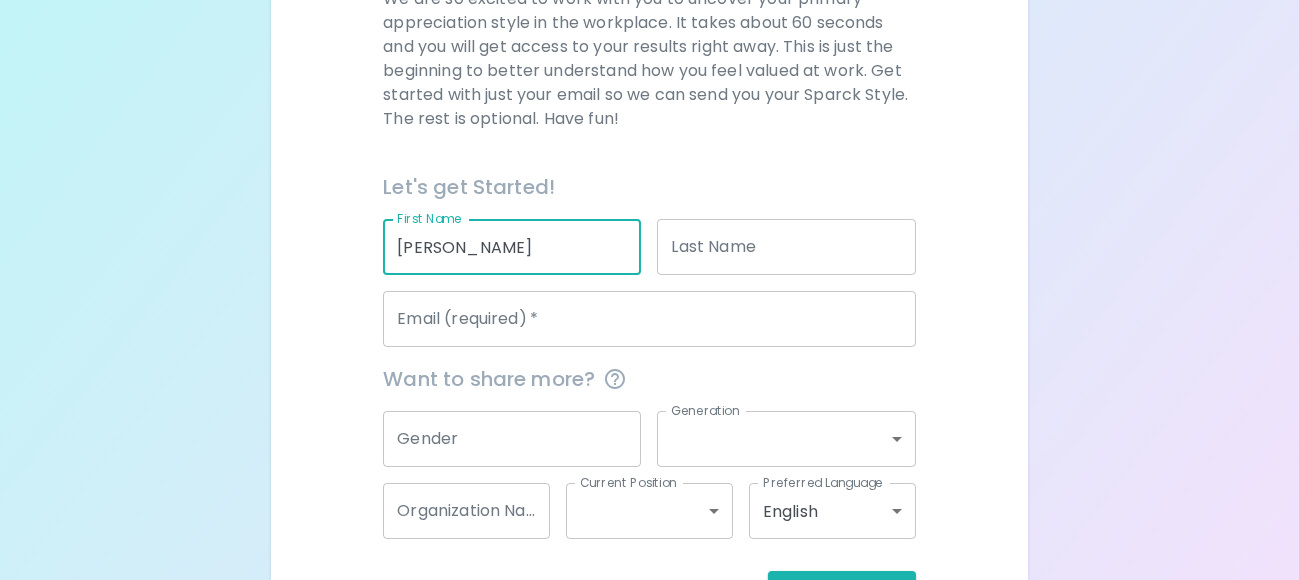 type on "[PERSON_NAME]" 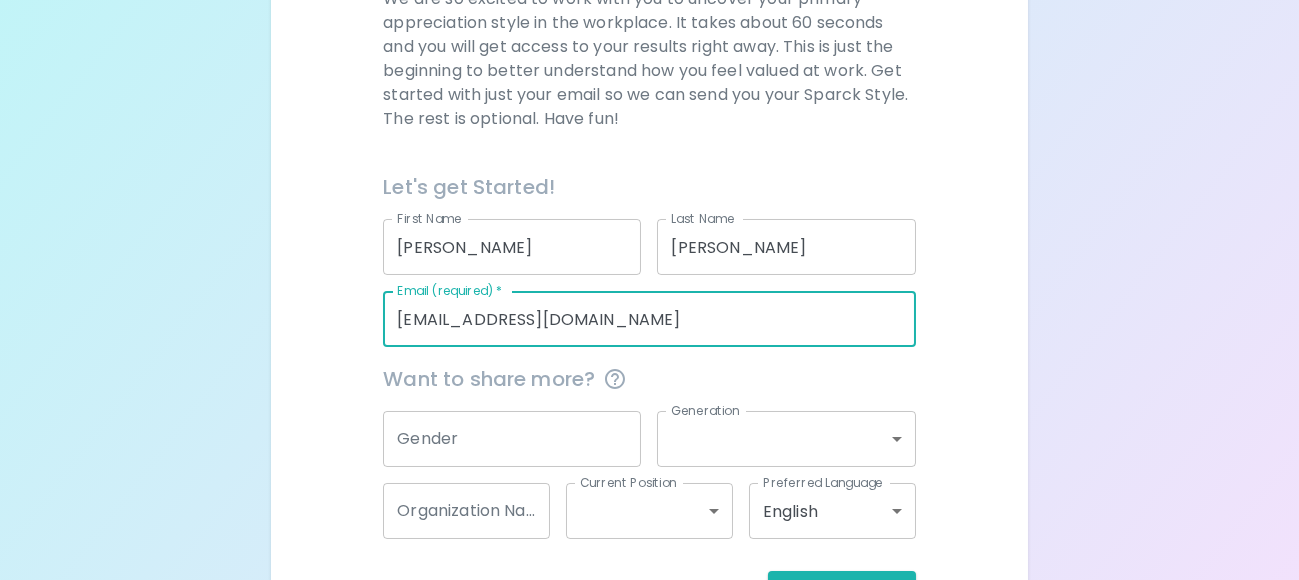 click on "[EMAIL_ADDRESS][DOMAIN_NAME]" at bounding box center (649, 319) 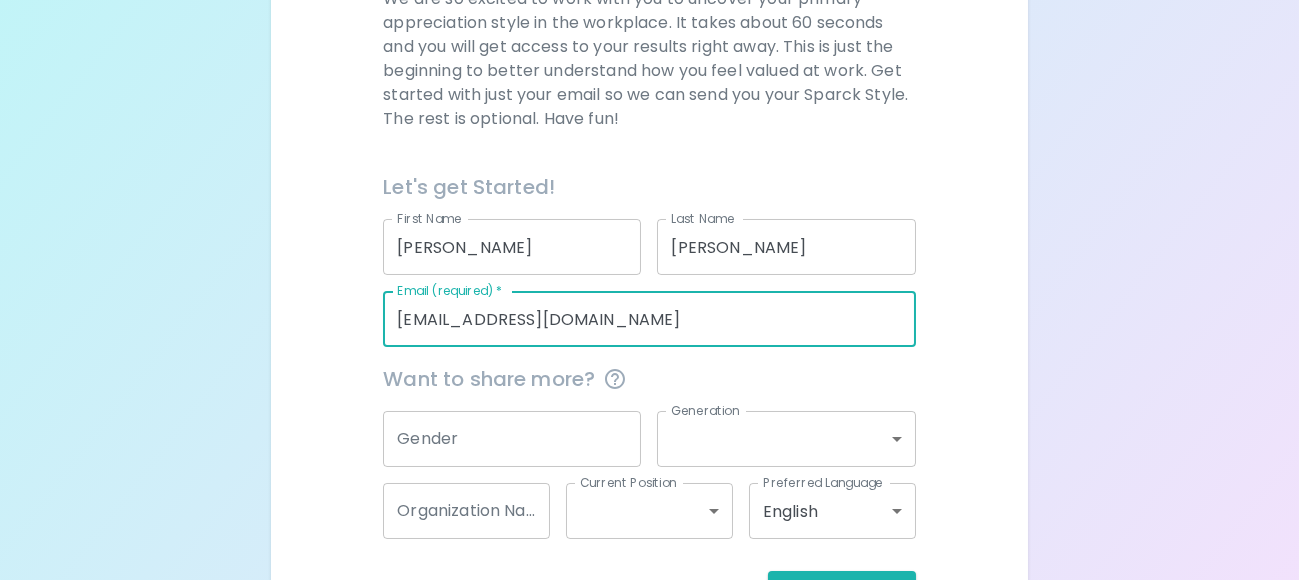 paste on ".[PERSON_NAME][EMAIL_ADDRESS] image [PERSON_NAME][EMAIL_ADDRESS][PERSON_NAME][DOMAIN_NAME]" 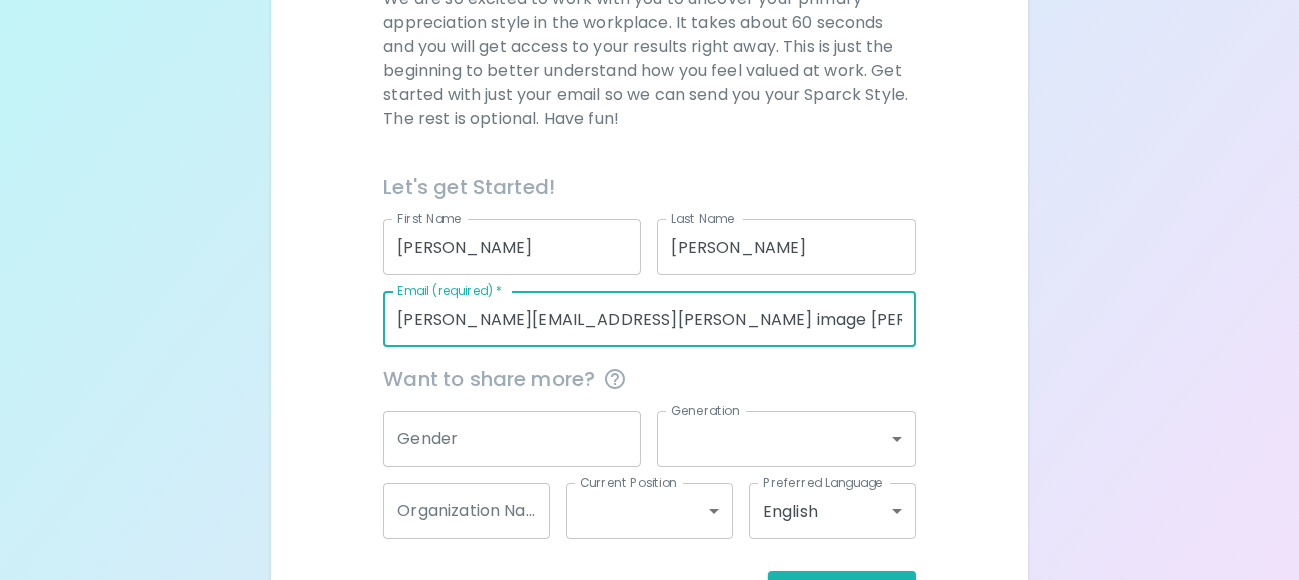 scroll, scrollTop: 0, scrollLeft: 325, axis: horizontal 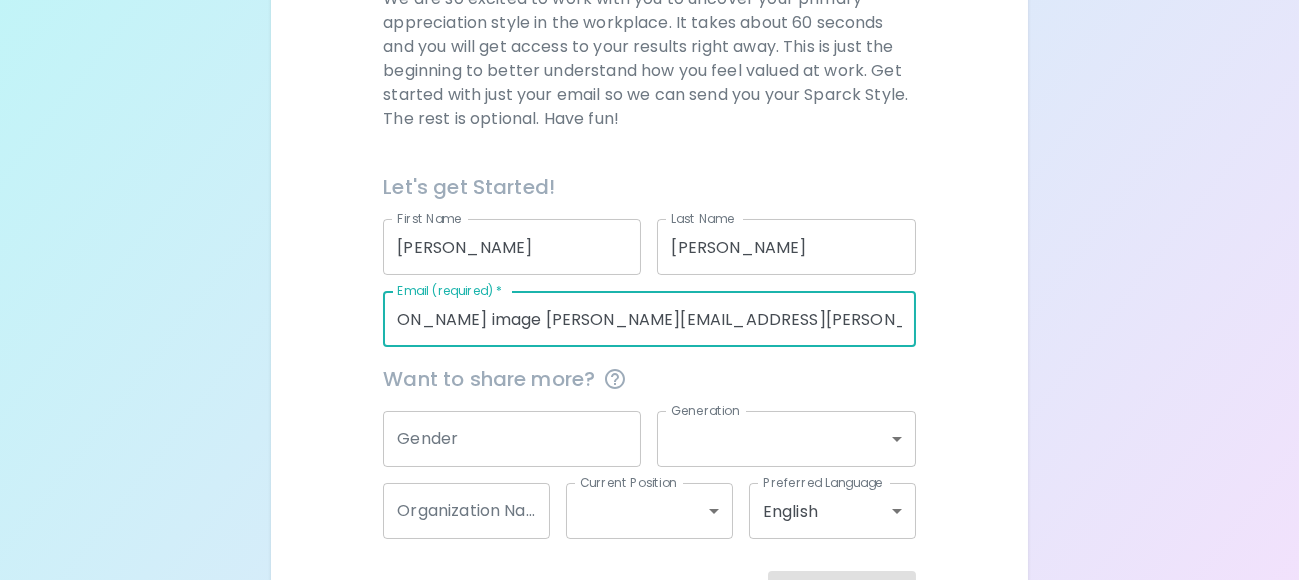 drag, startPoint x: 428, startPoint y: 318, endPoint x: 1138, endPoint y: 361, distance: 711.3009 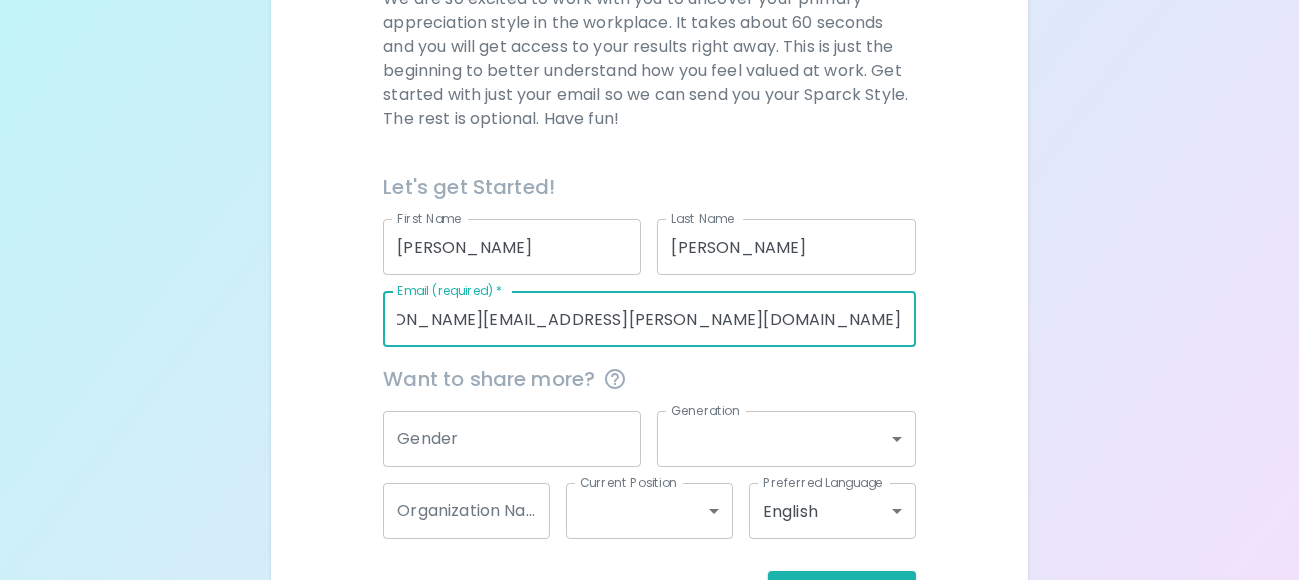 scroll, scrollTop: 0, scrollLeft: 0, axis: both 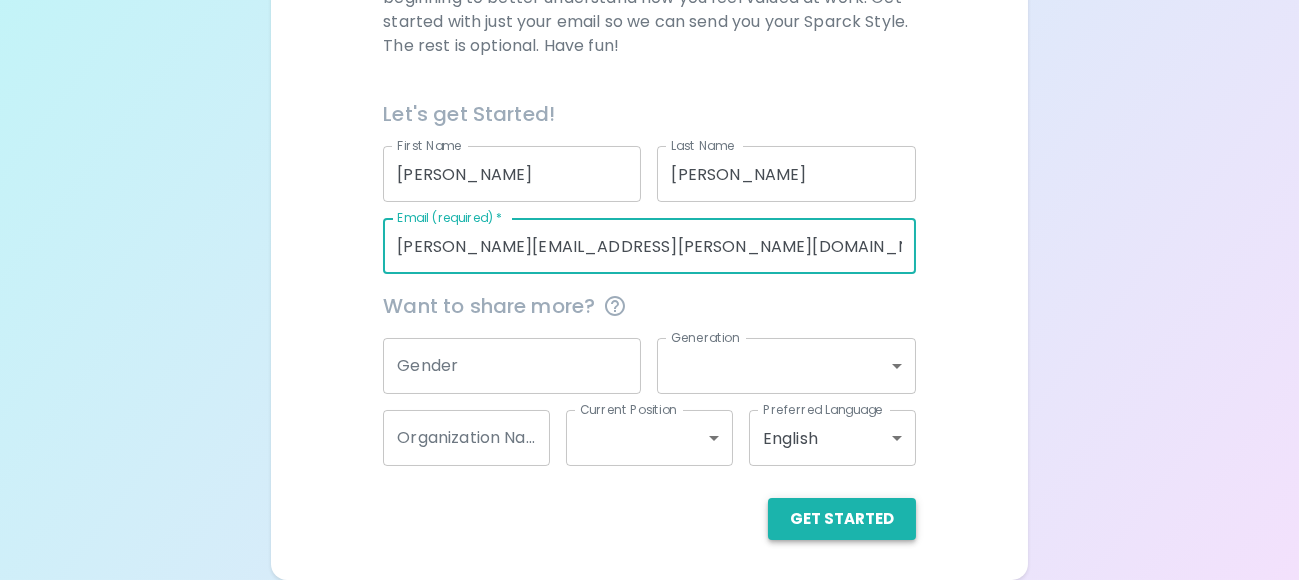 type on "[PERSON_NAME][EMAIL_ADDRESS][PERSON_NAME][DOMAIN_NAME]" 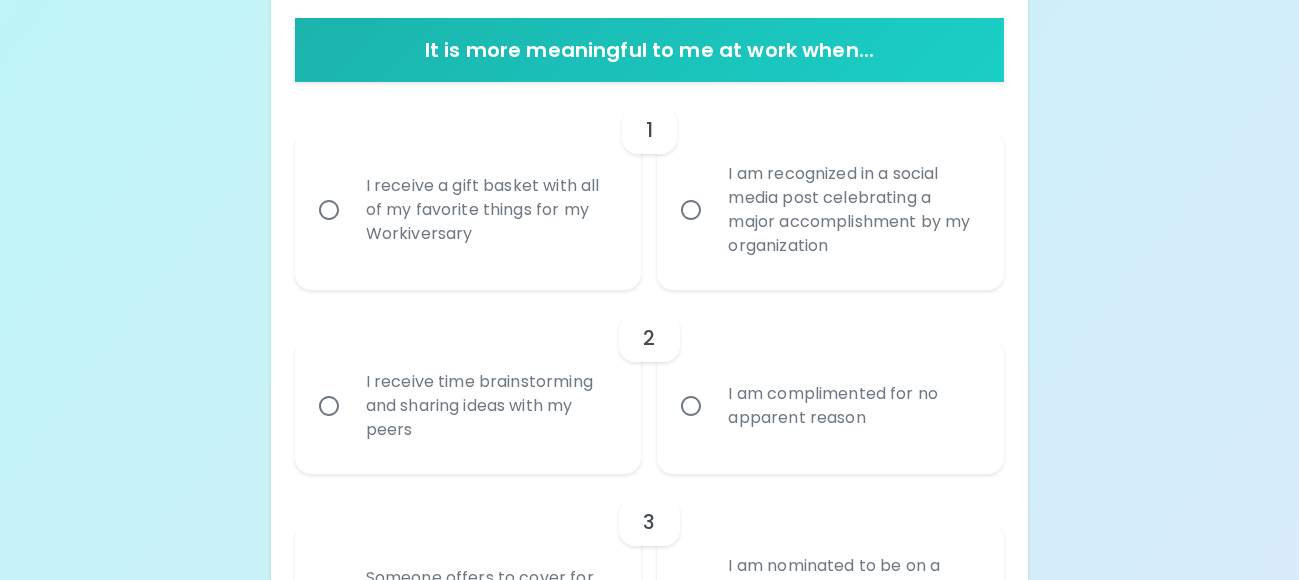 click on "I receive a gift basket with all of my favorite things for my Workiversary" at bounding box center (490, 210) 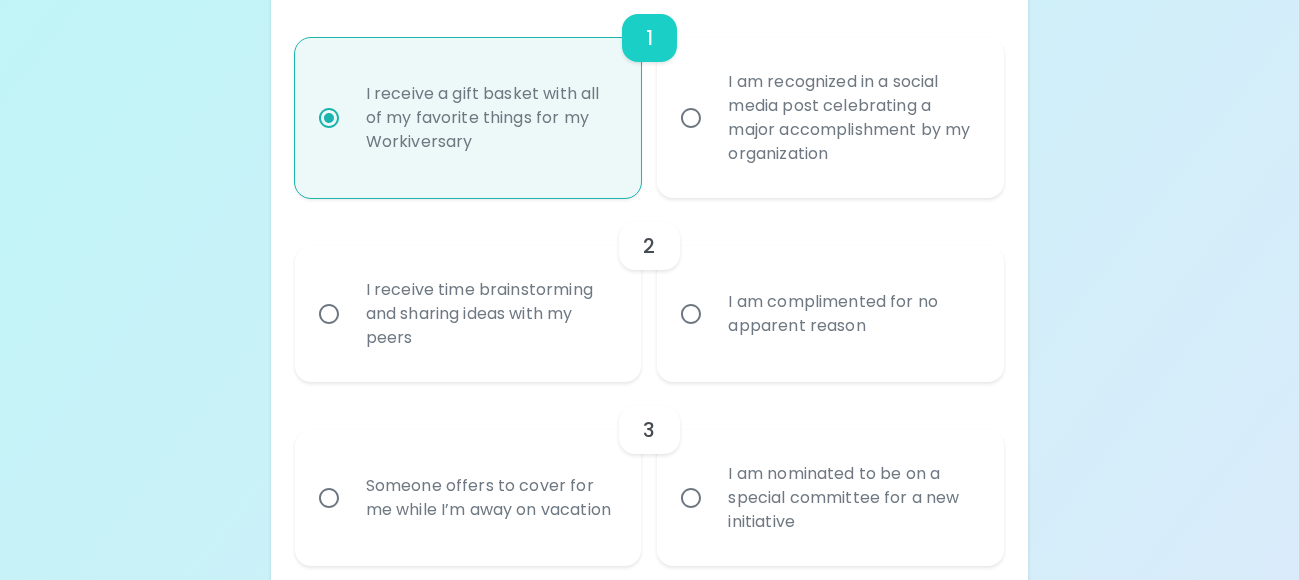 scroll, scrollTop: 556, scrollLeft: 0, axis: vertical 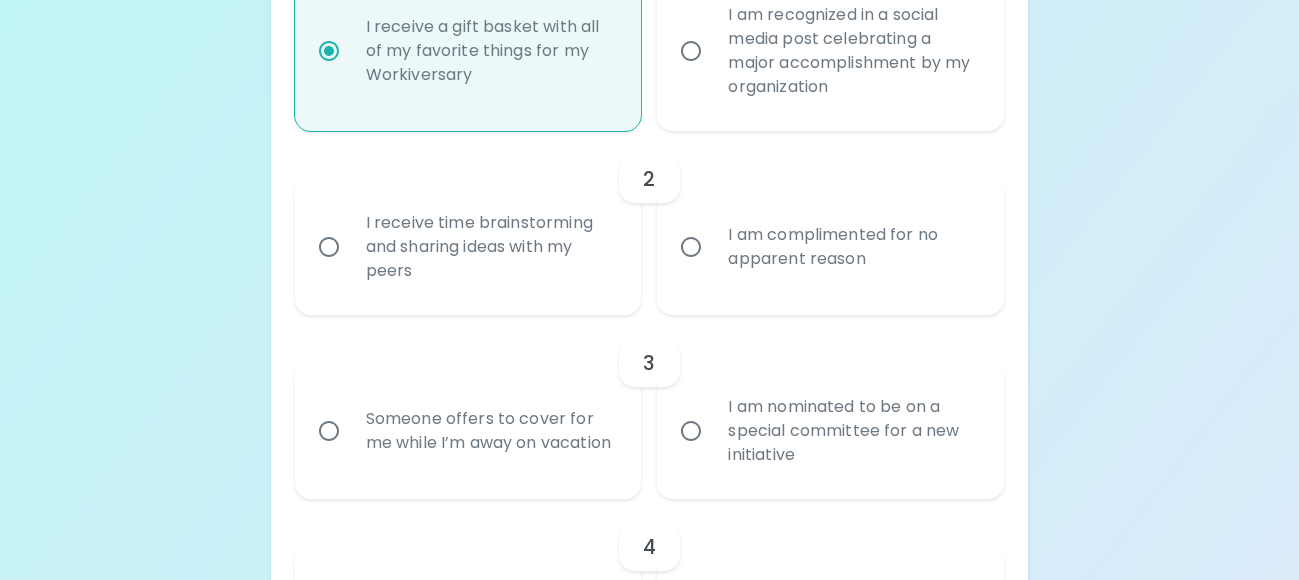 click on "I receive time brainstorming and sharing ideas with my peers" at bounding box center (490, 247) 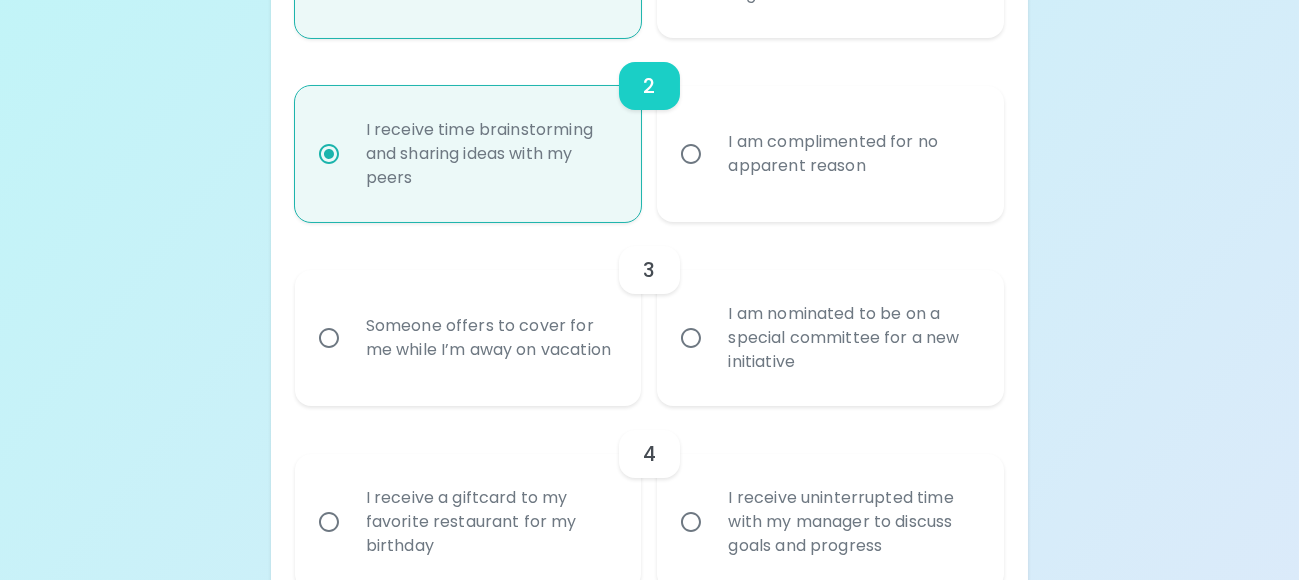 scroll, scrollTop: 716, scrollLeft: 0, axis: vertical 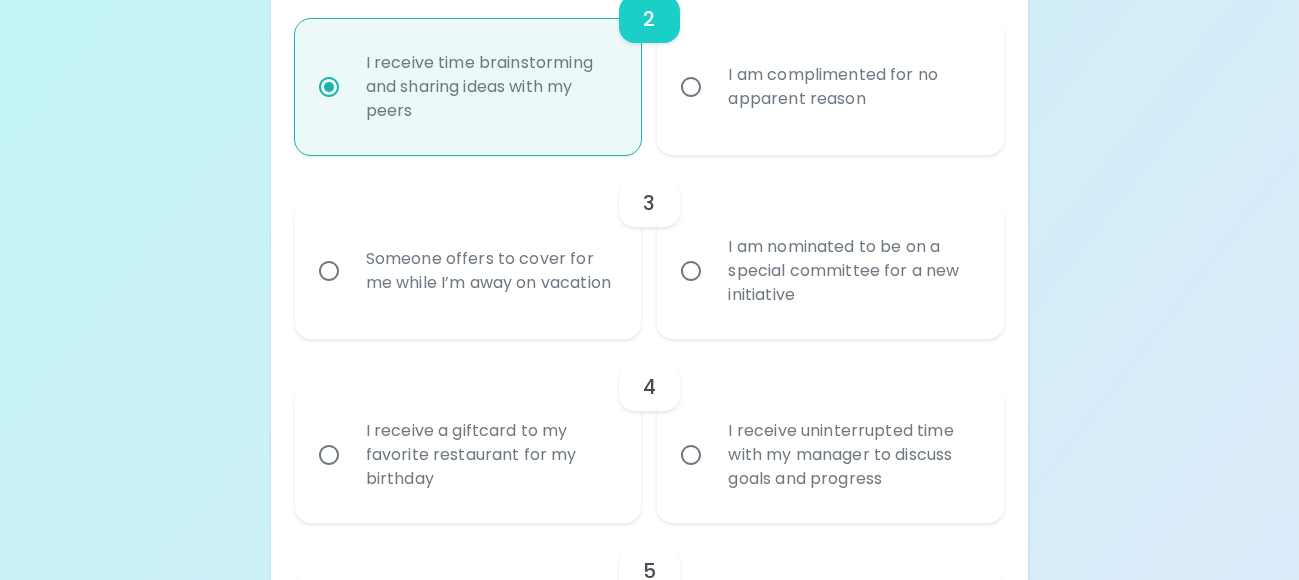 radio on "true" 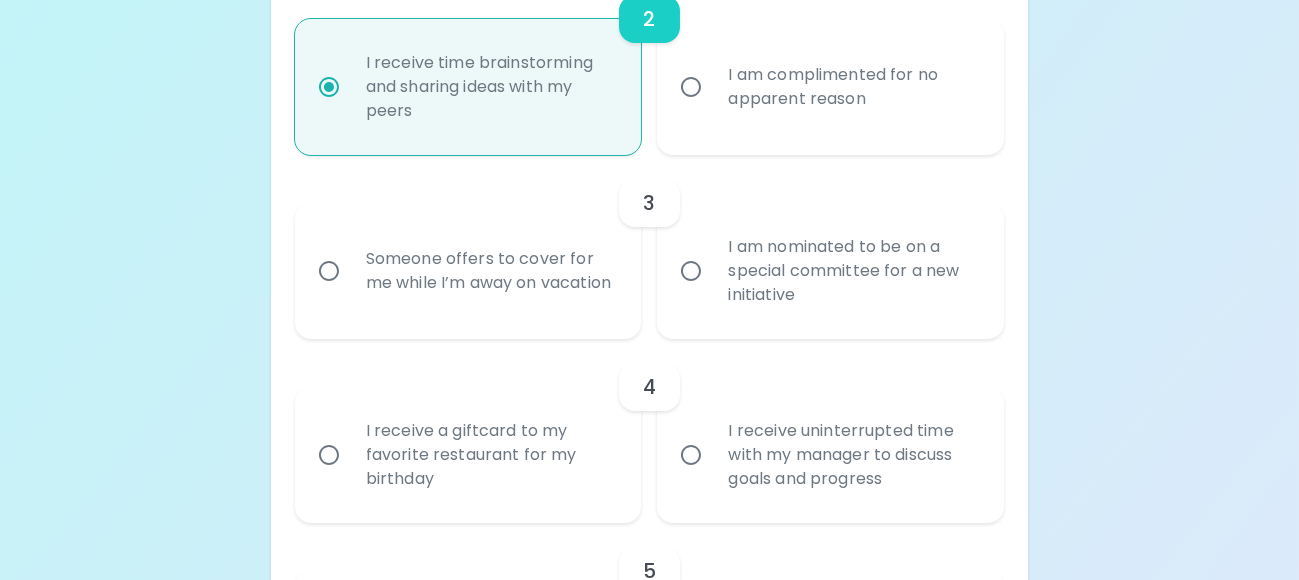 radio on "false" 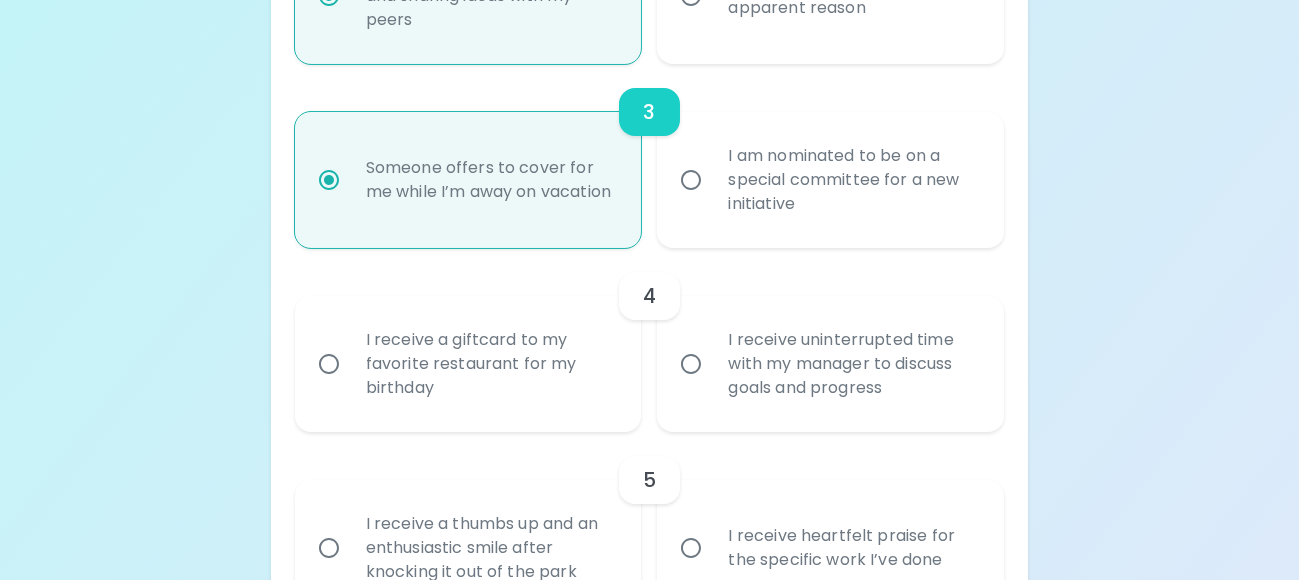 scroll, scrollTop: 875, scrollLeft: 0, axis: vertical 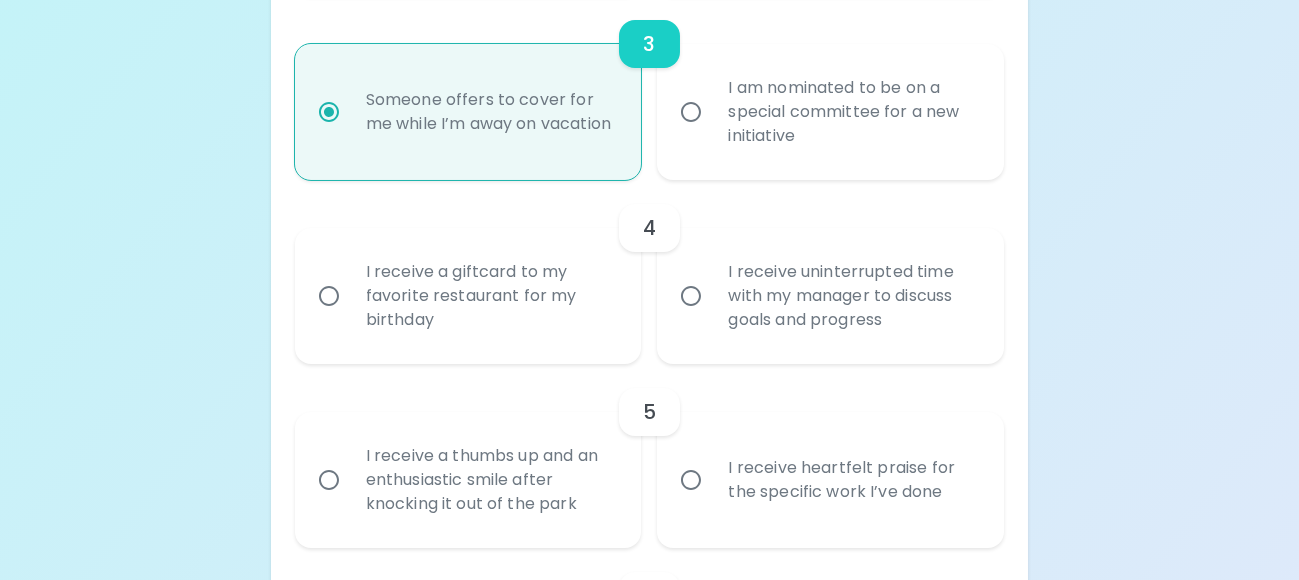 radio on "true" 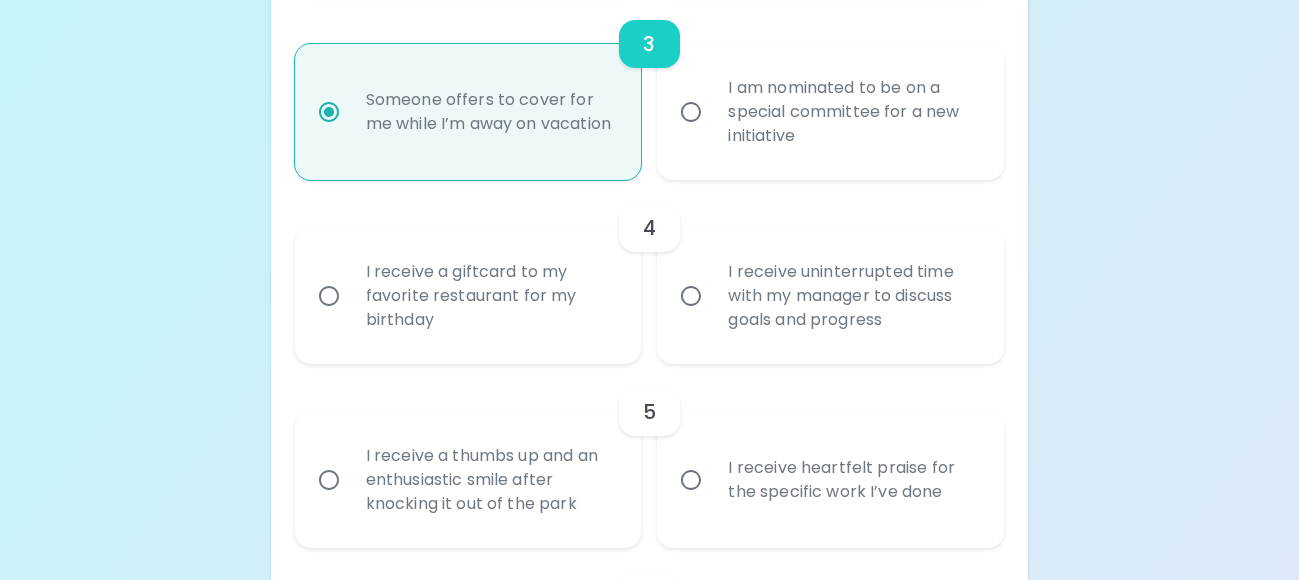 radio on "false" 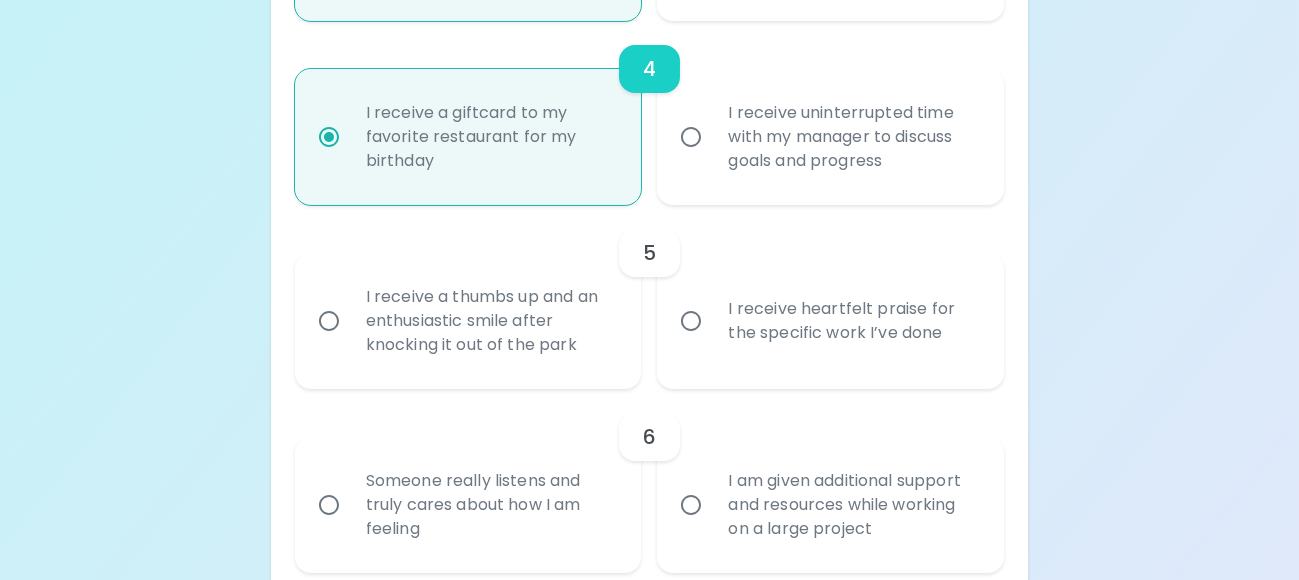 scroll, scrollTop: 1035, scrollLeft: 0, axis: vertical 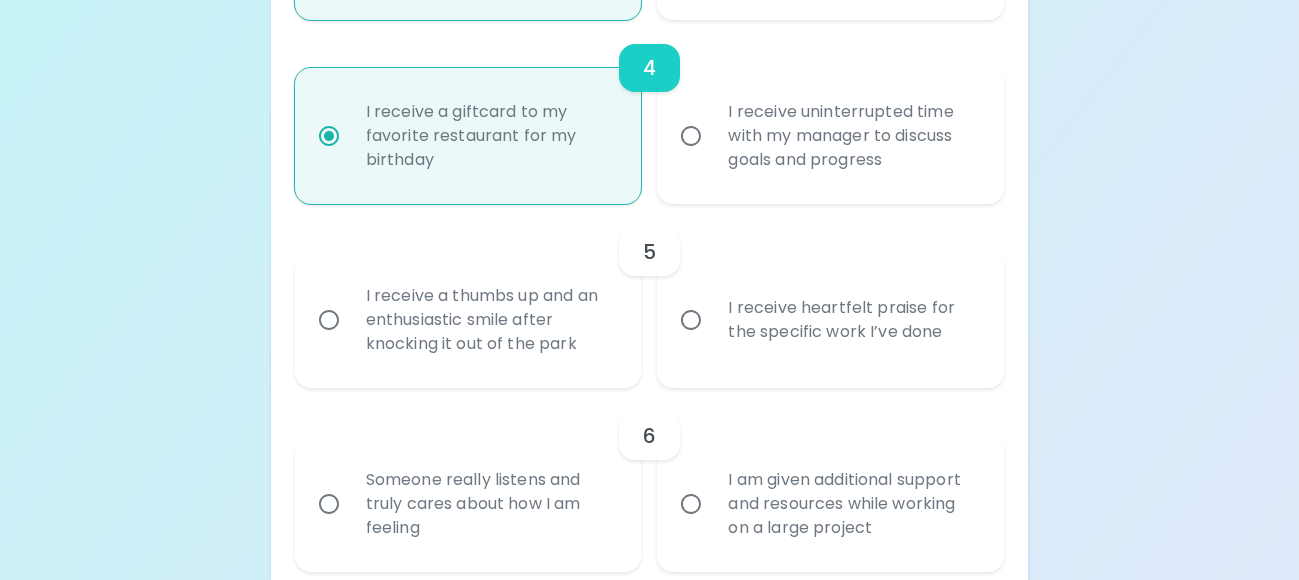radio on "true" 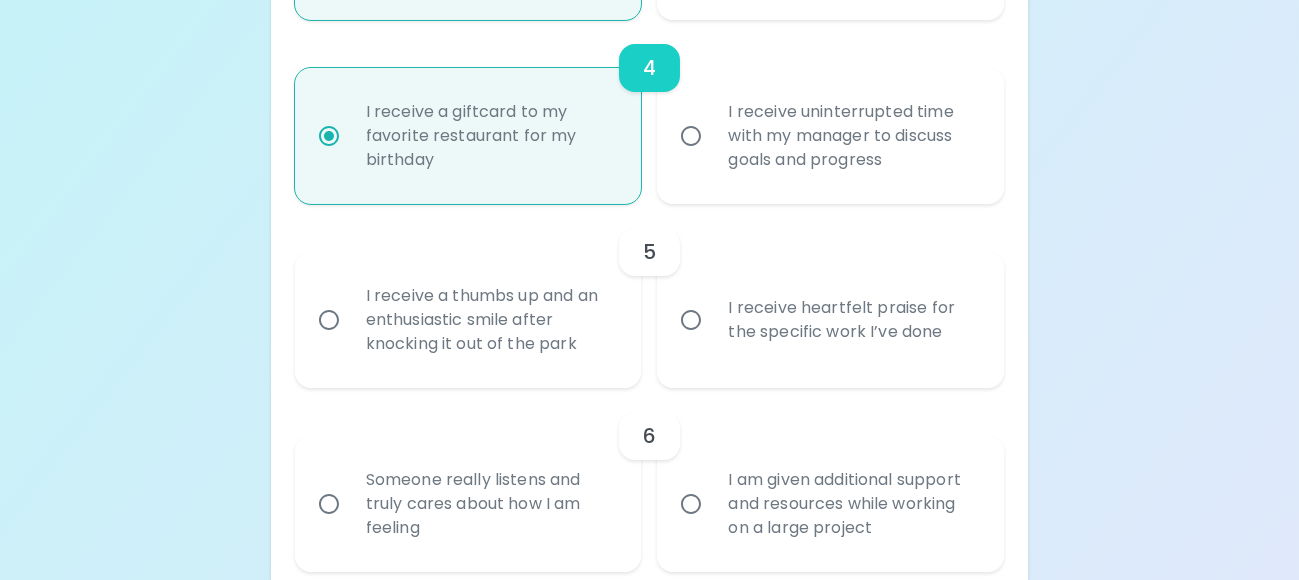 radio on "false" 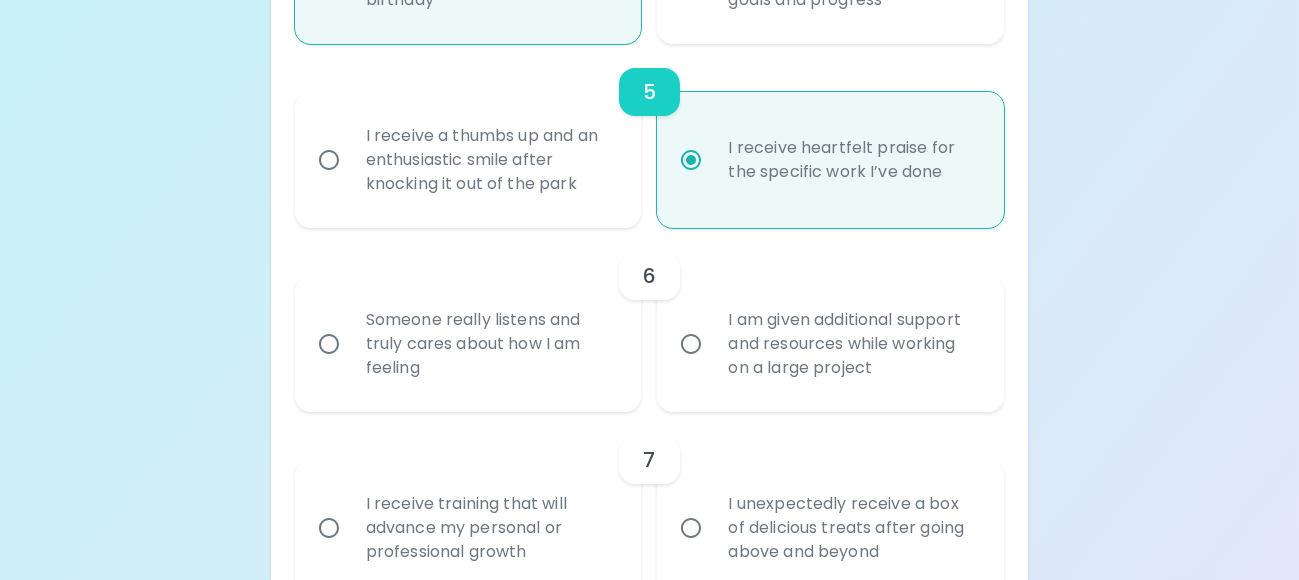 scroll, scrollTop: 1228, scrollLeft: 0, axis: vertical 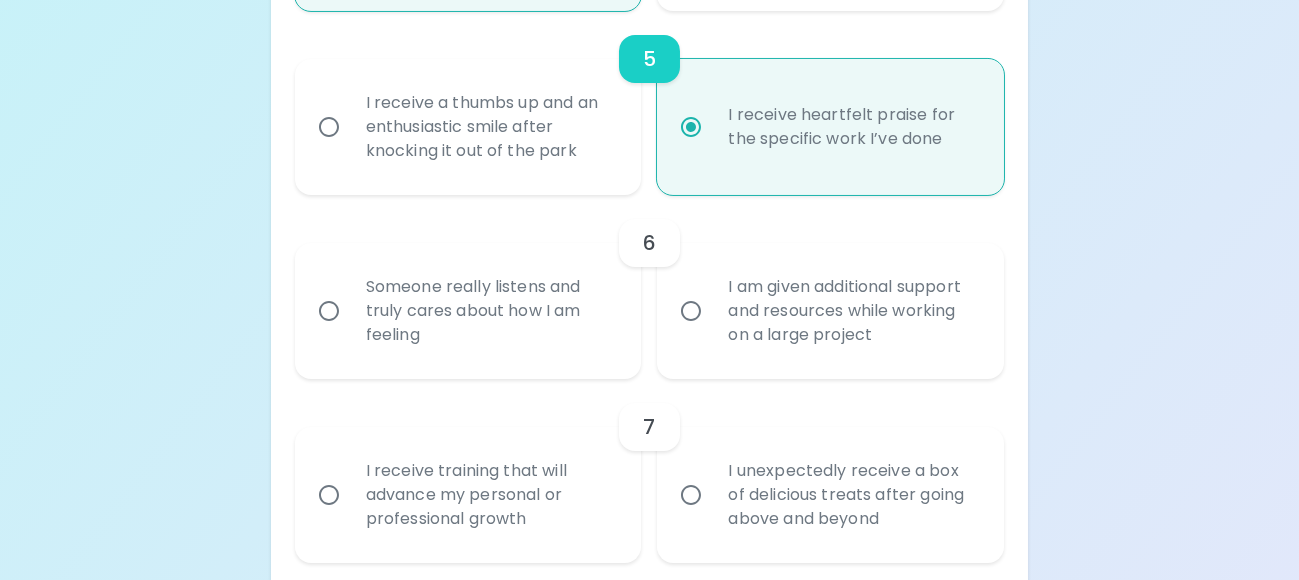 radio on "true" 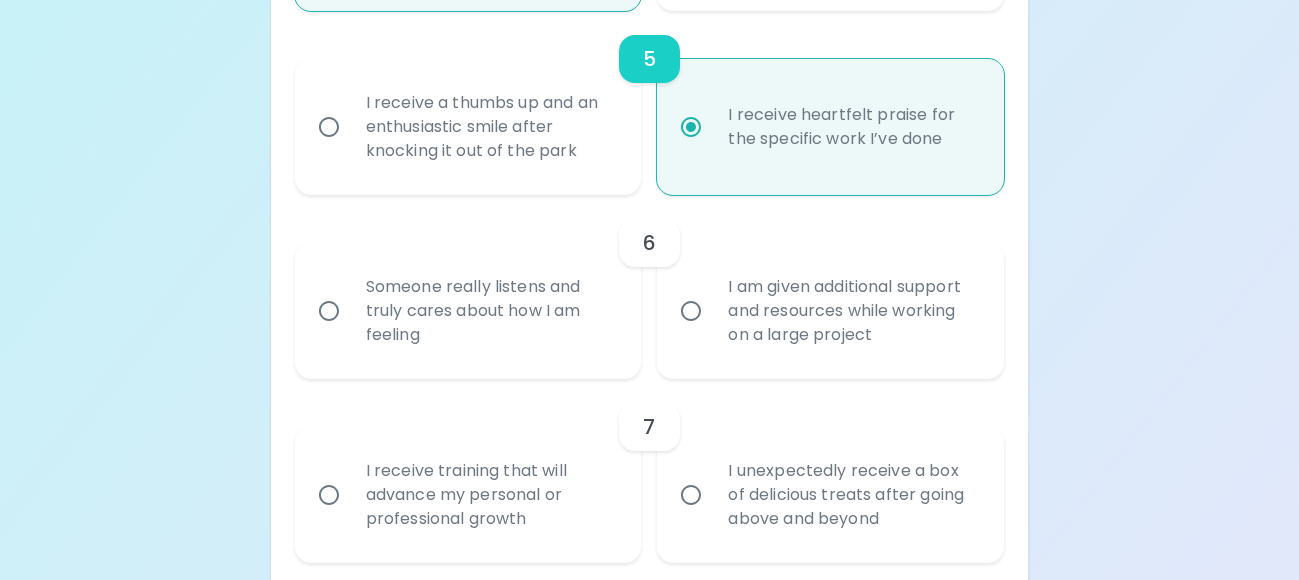 radio on "false" 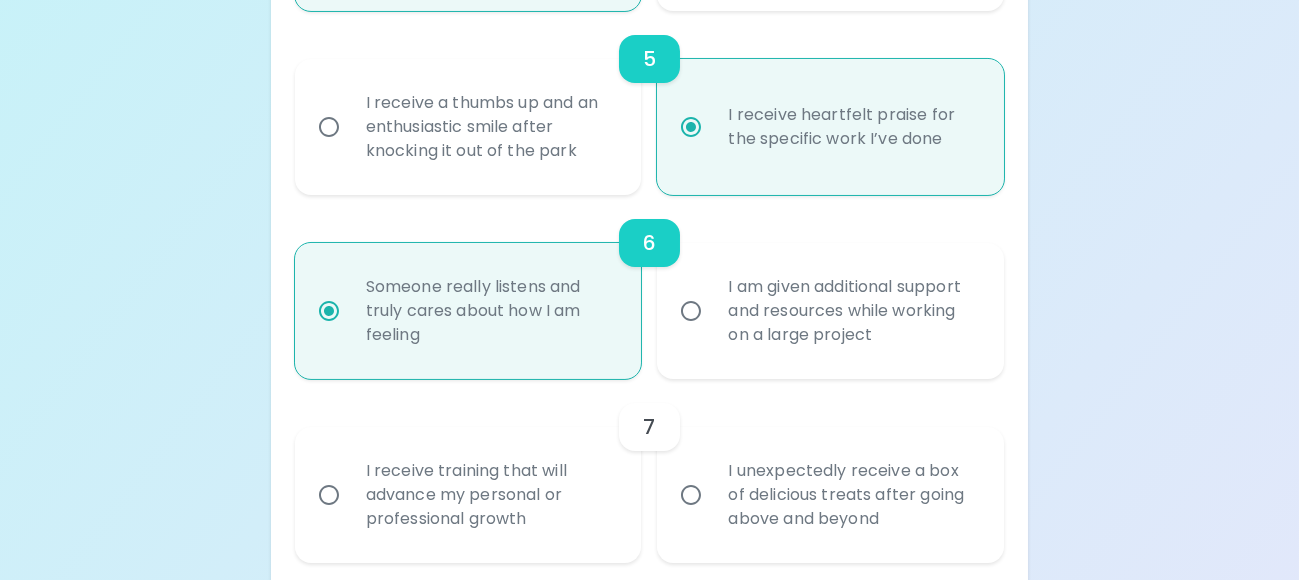 scroll, scrollTop: 1388, scrollLeft: 0, axis: vertical 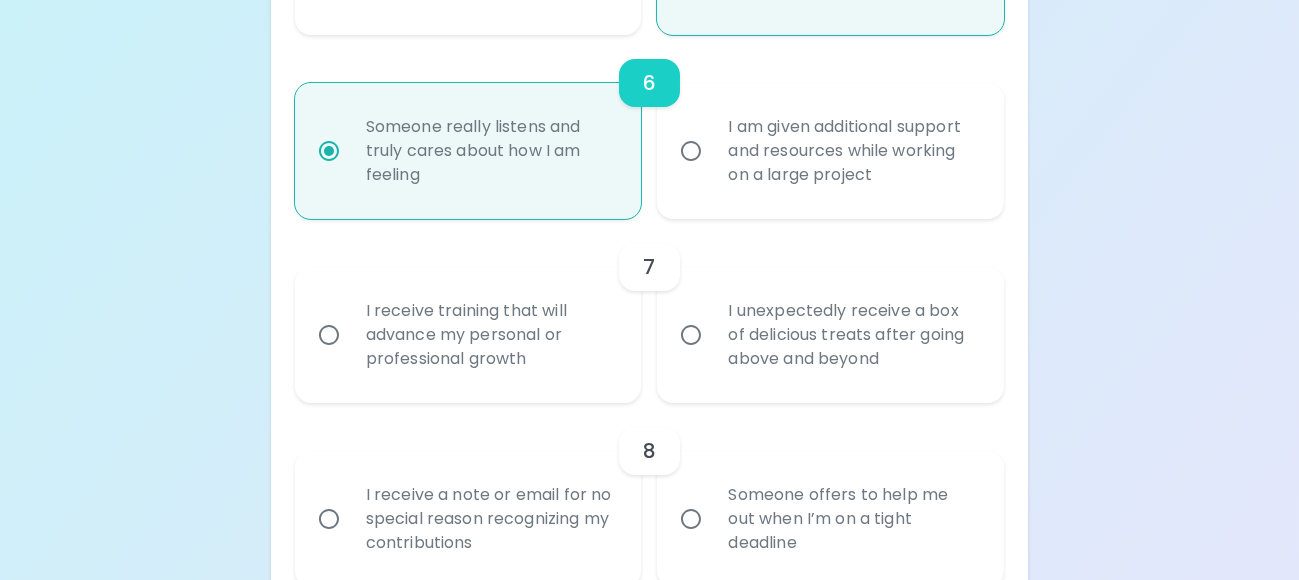 radio on "true" 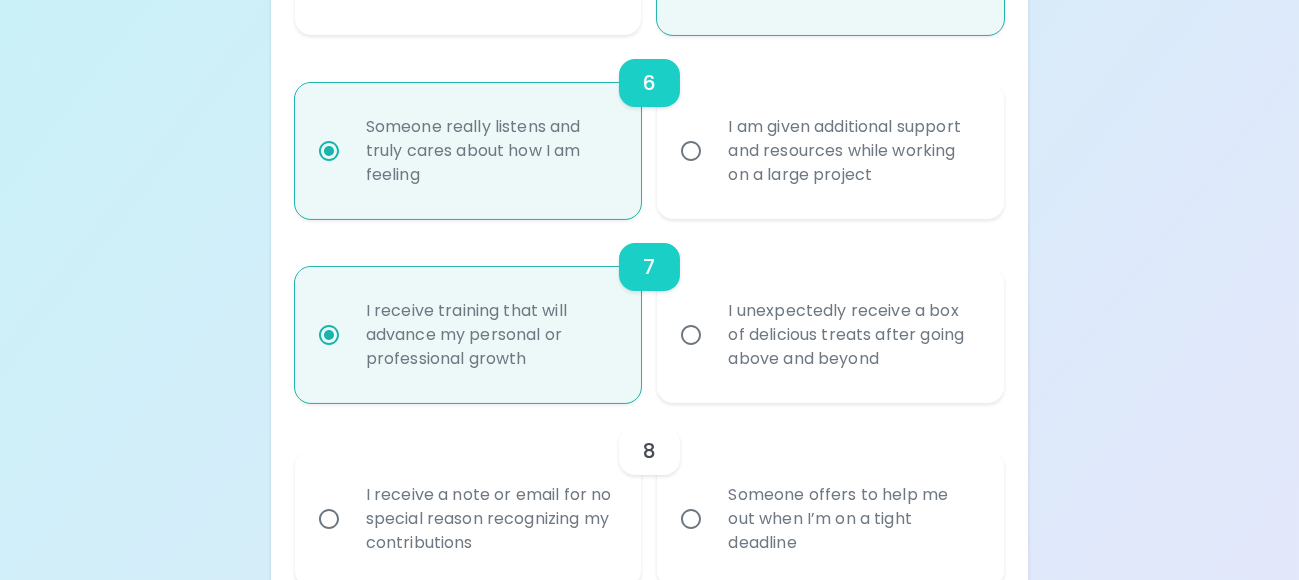 scroll, scrollTop: 1548, scrollLeft: 0, axis: vertical 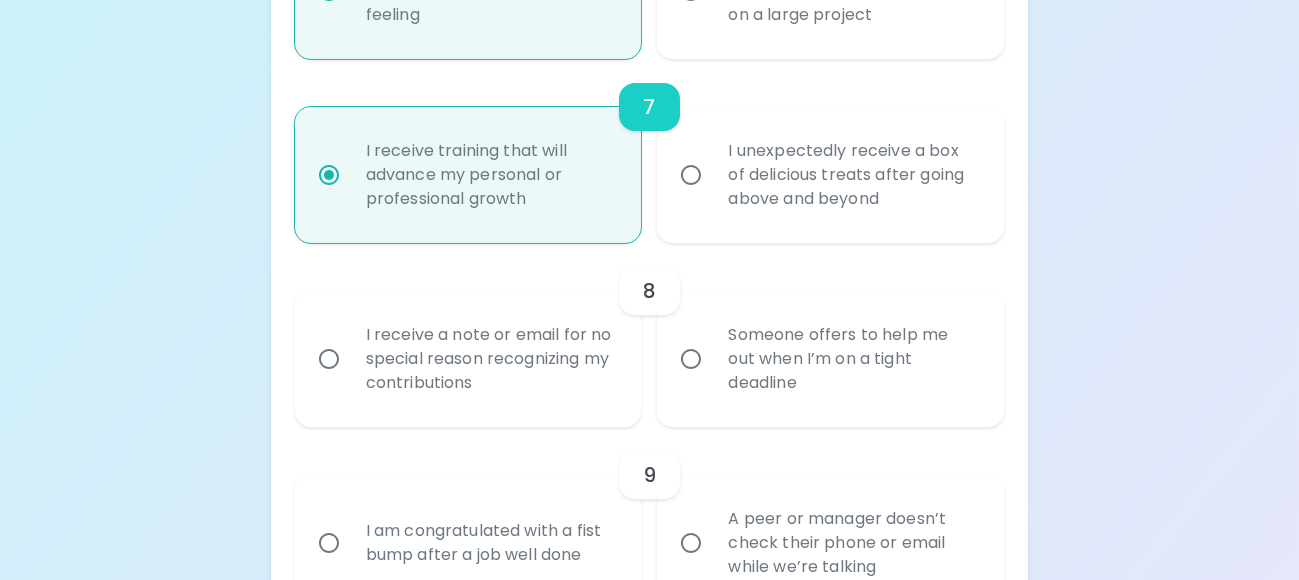 radio on "true" 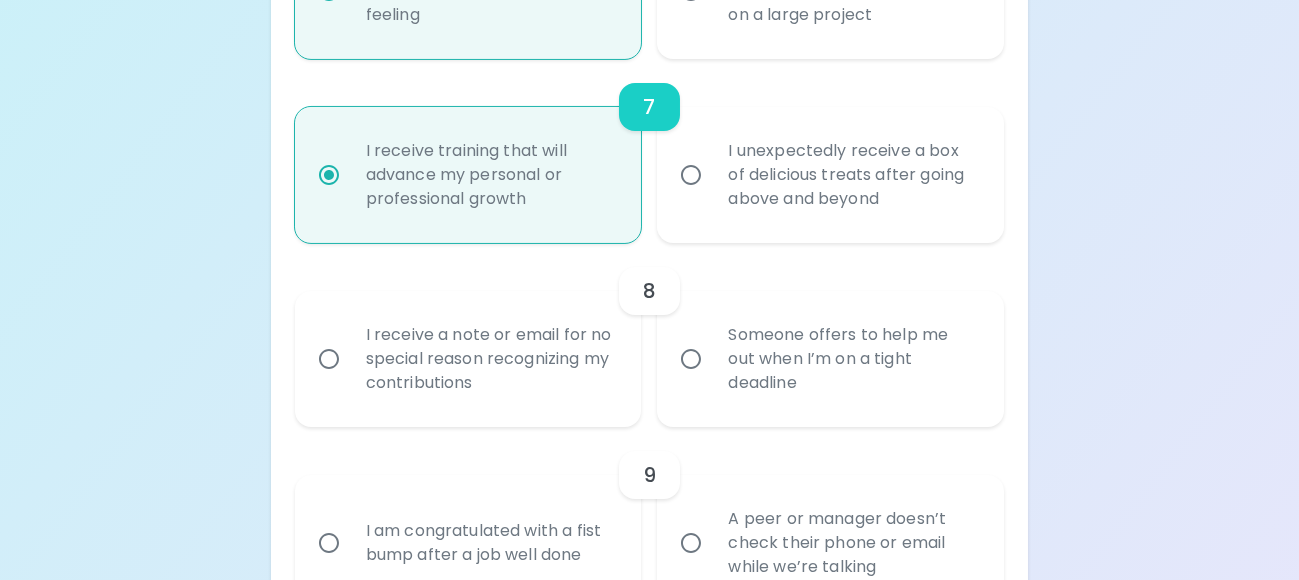 radio on "false" 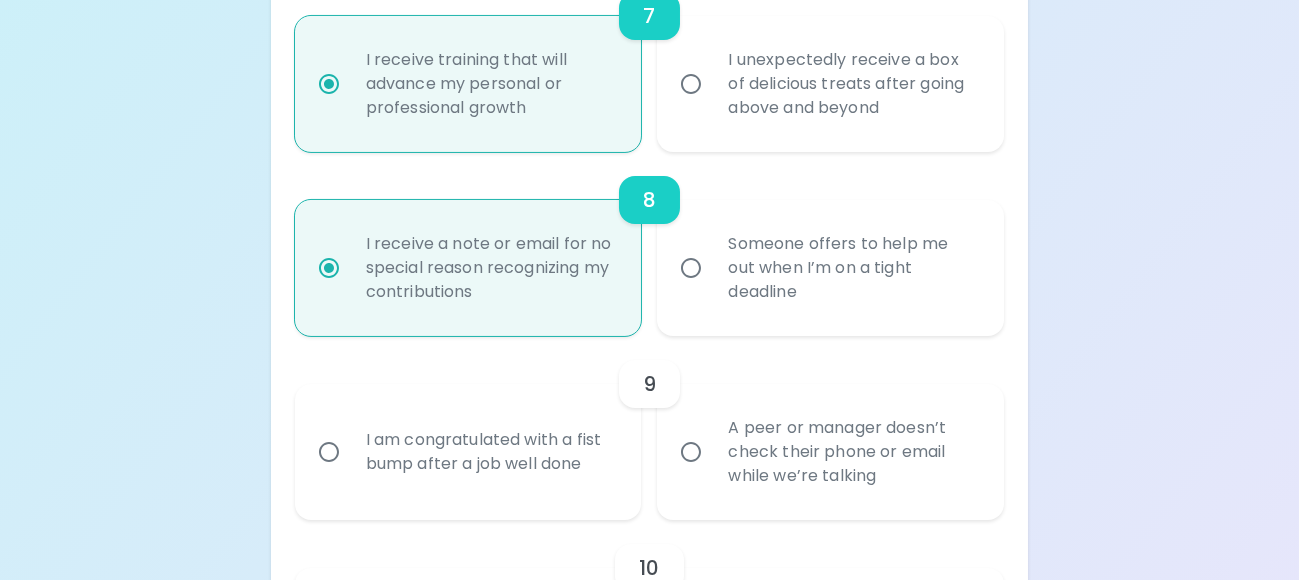 scroll, scrollTop: 1707, scrollLeft: 0, axis: vertical 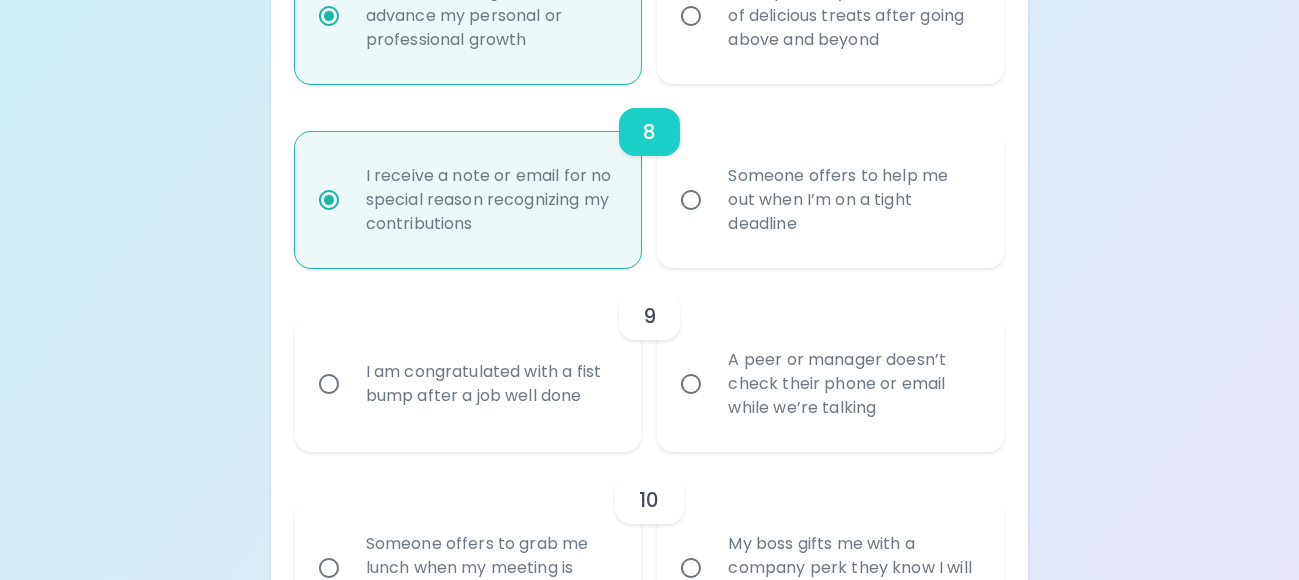 radio on "true" 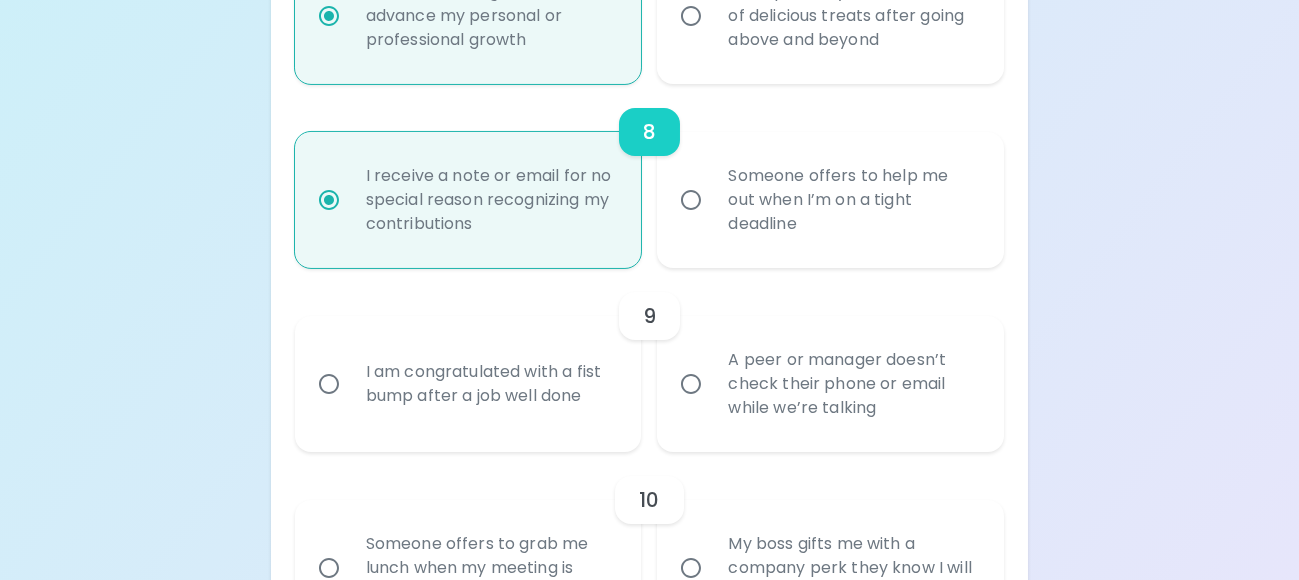radio on "false" 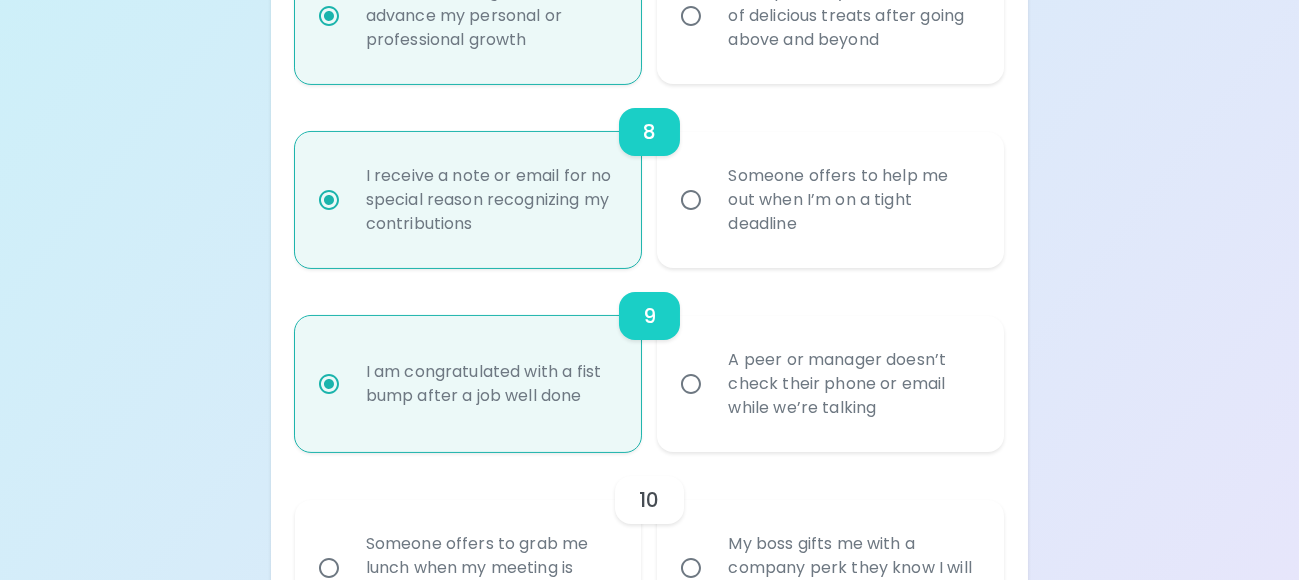 scroll, scrollTop: 1867, scrollLeft: 0, axis: vertical 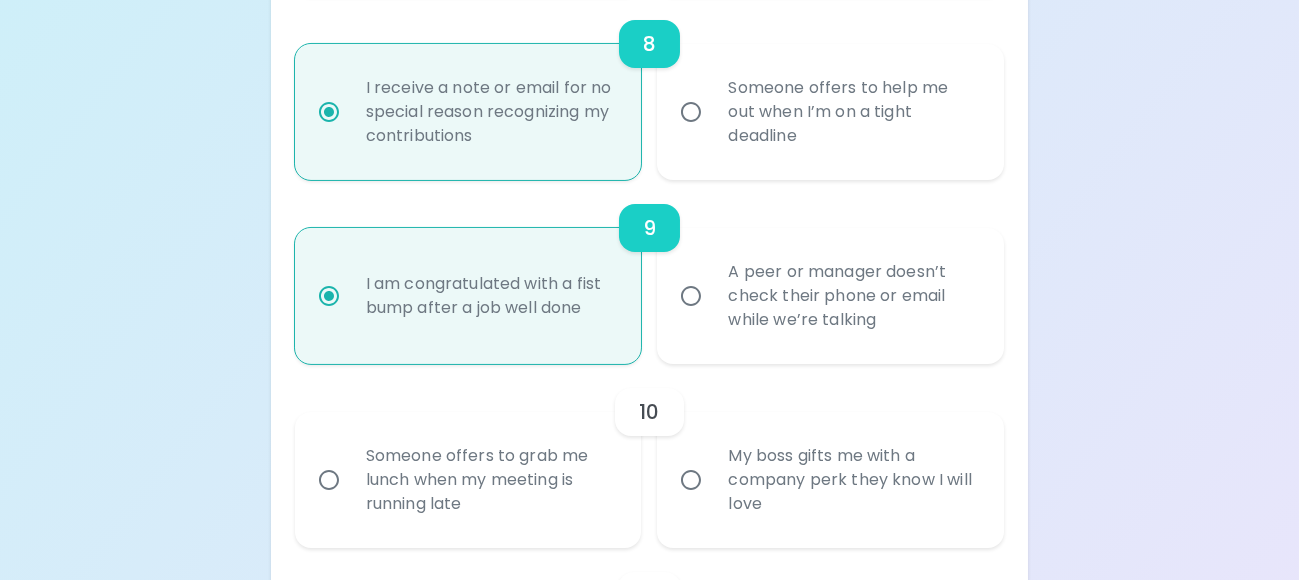 radio on "true" 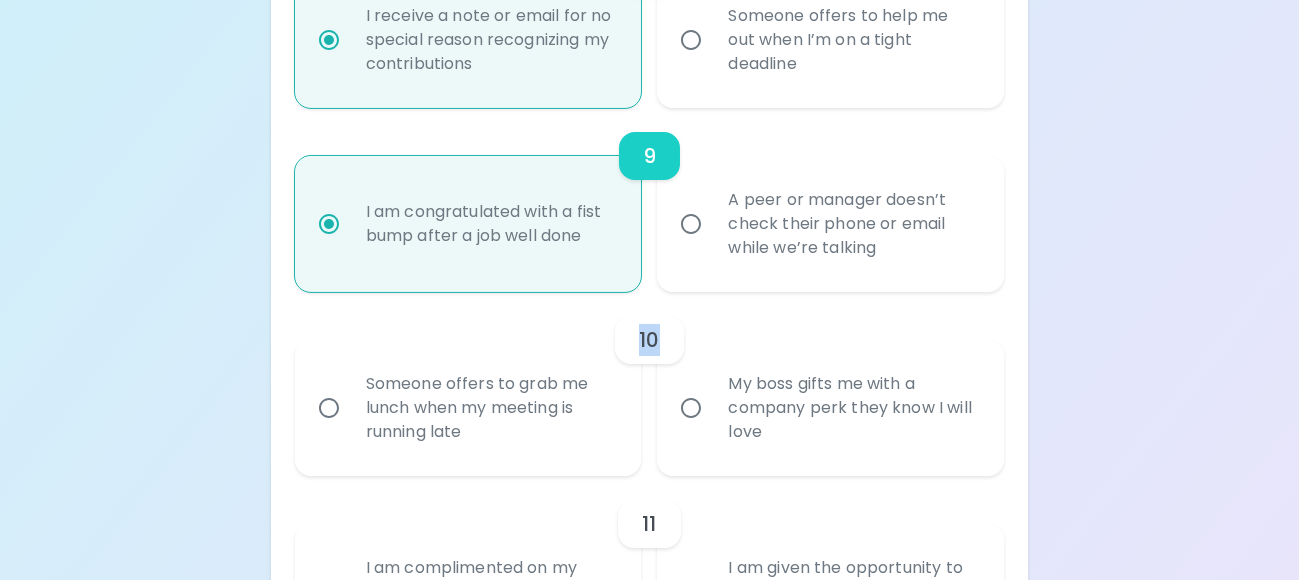 click on "10 Someone offers to grab me lunch when my meeting is running late My boss gifts me with a company perk they know I will love" at bounding box center [650, 384] 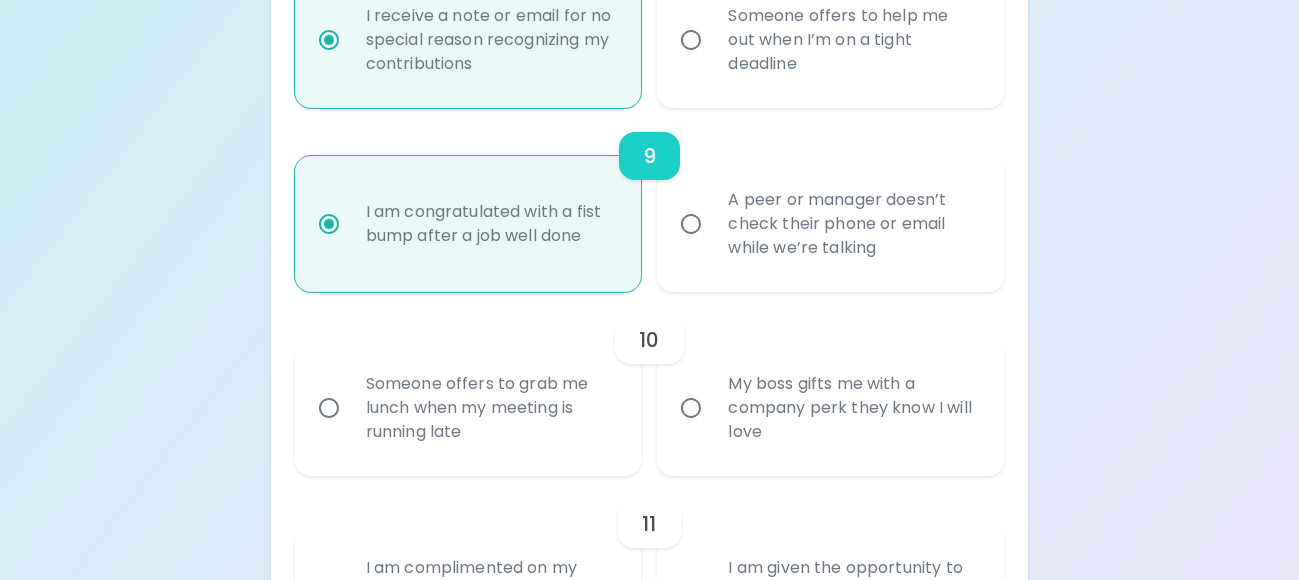 click on "Someone offers to grab me lunch when my meeting is running late" at bounding box center (490, 408) 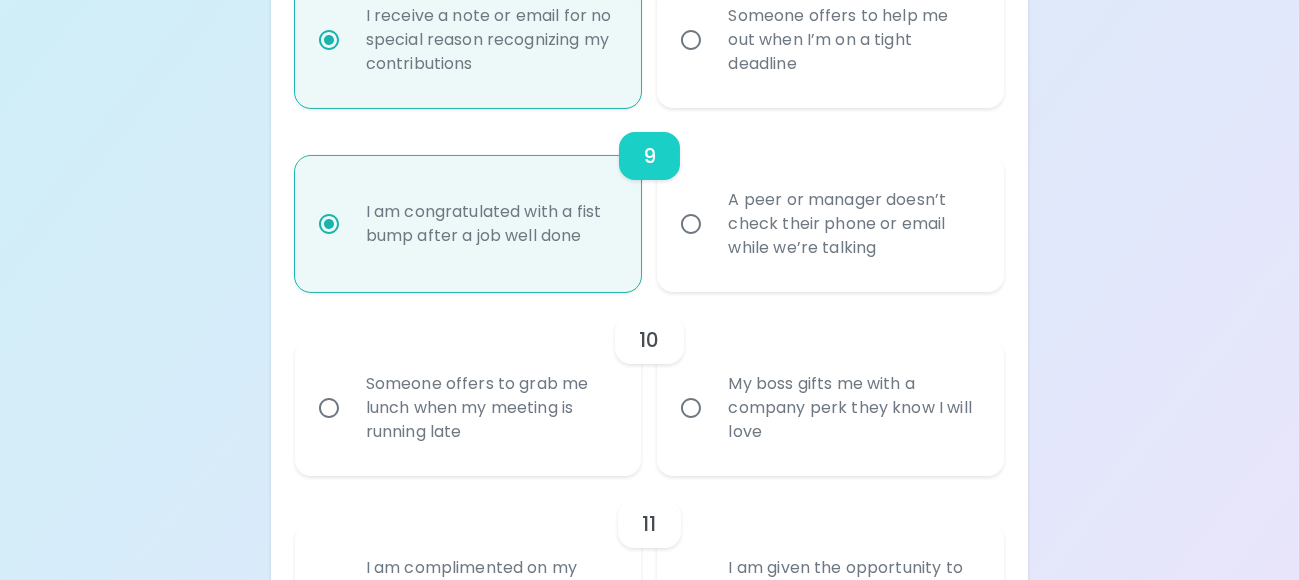 radio on "false" 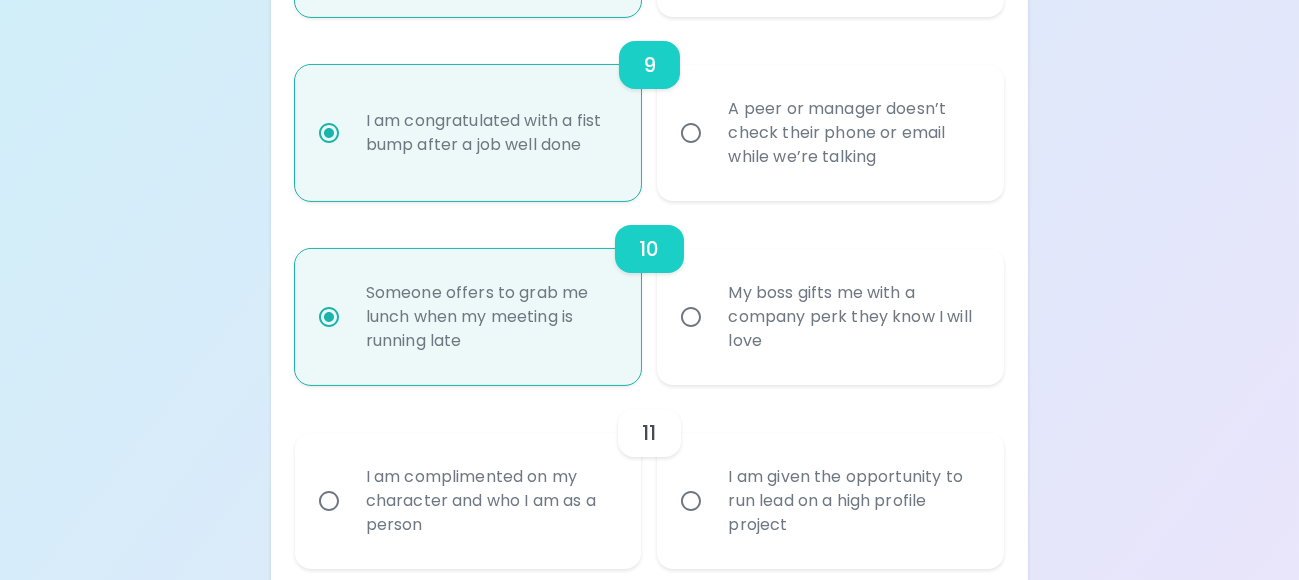 scroll, scrollTop: 2026, scrollLeft: 0, axis: vertical 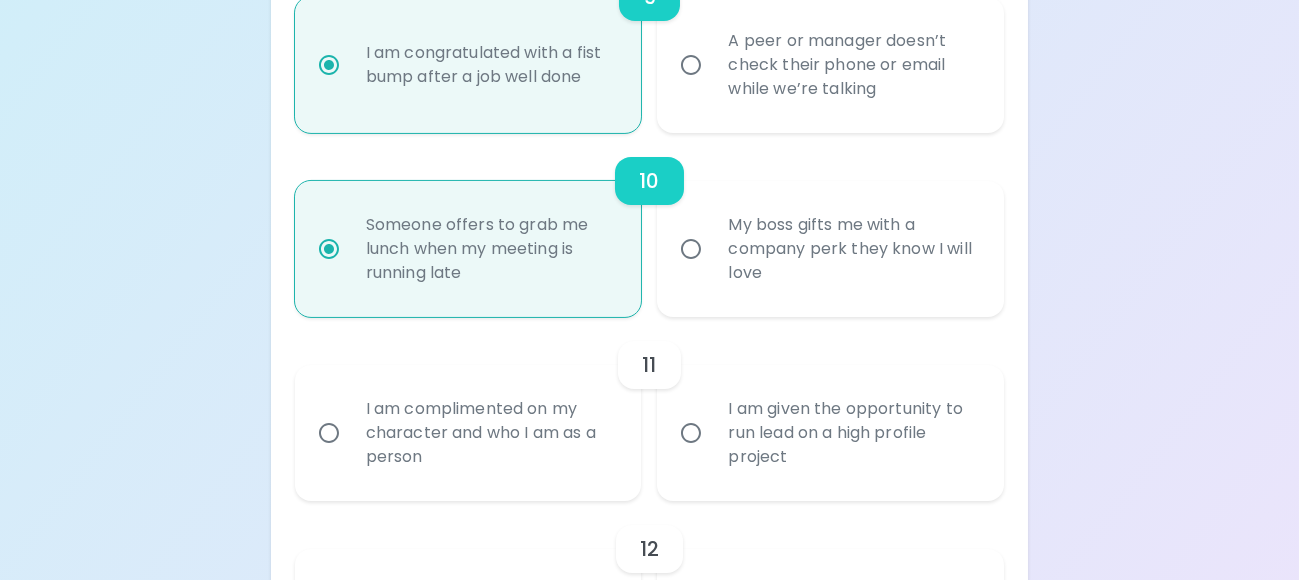 radio on "true" 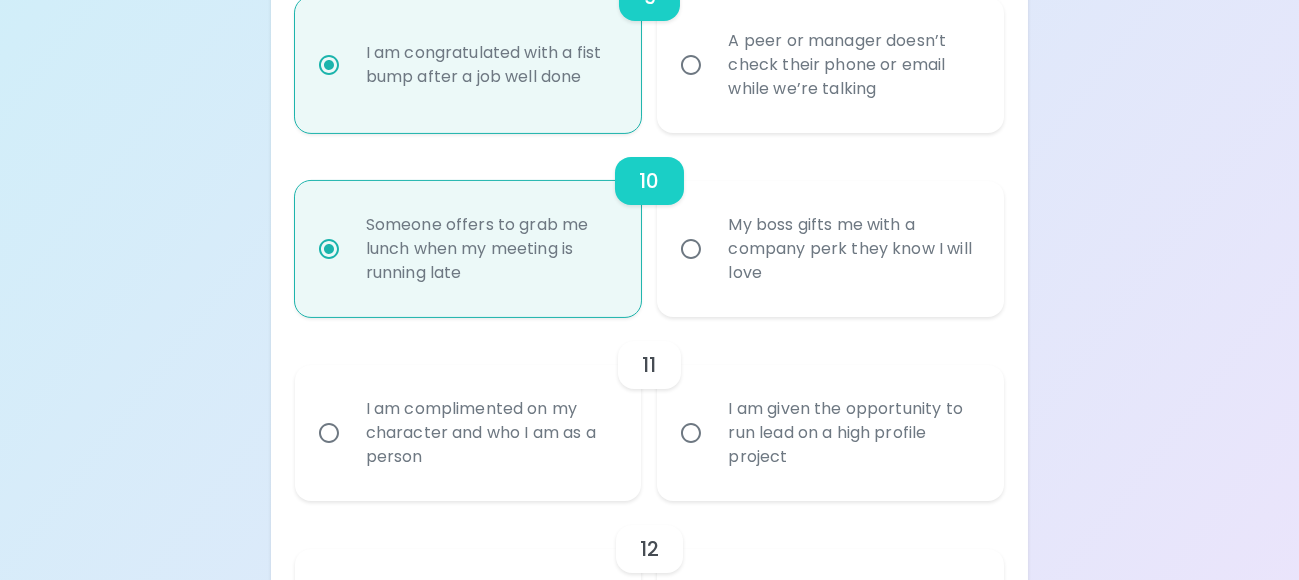 radio on "false" 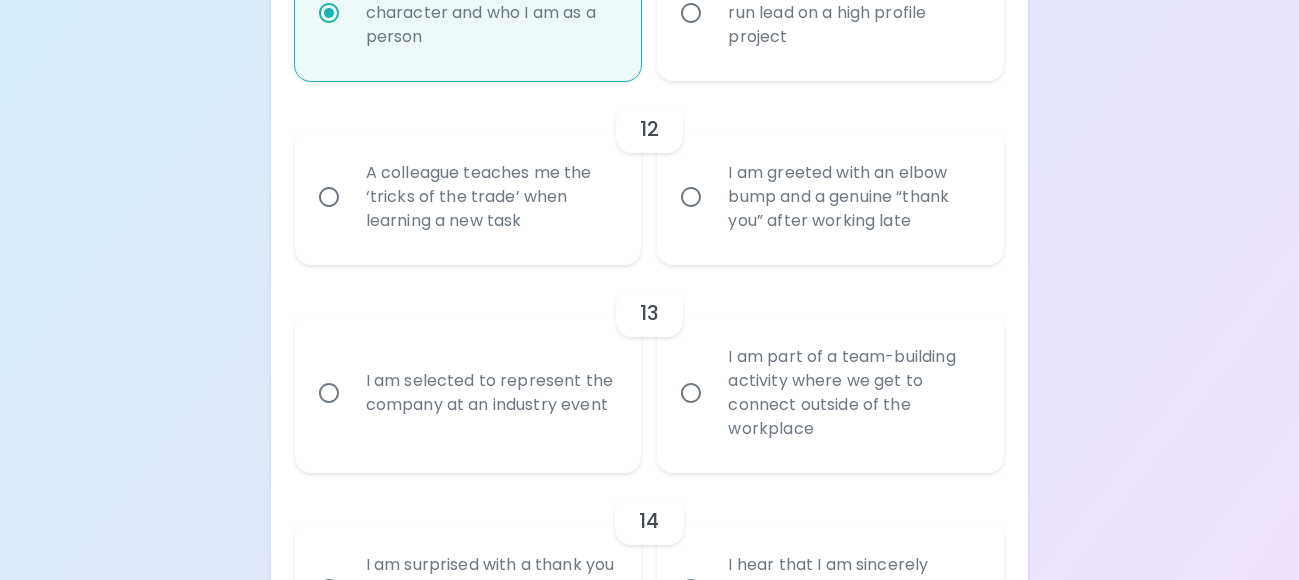 scroll, scrollTop: 2852, scrollLeft: 0, axis: vertical 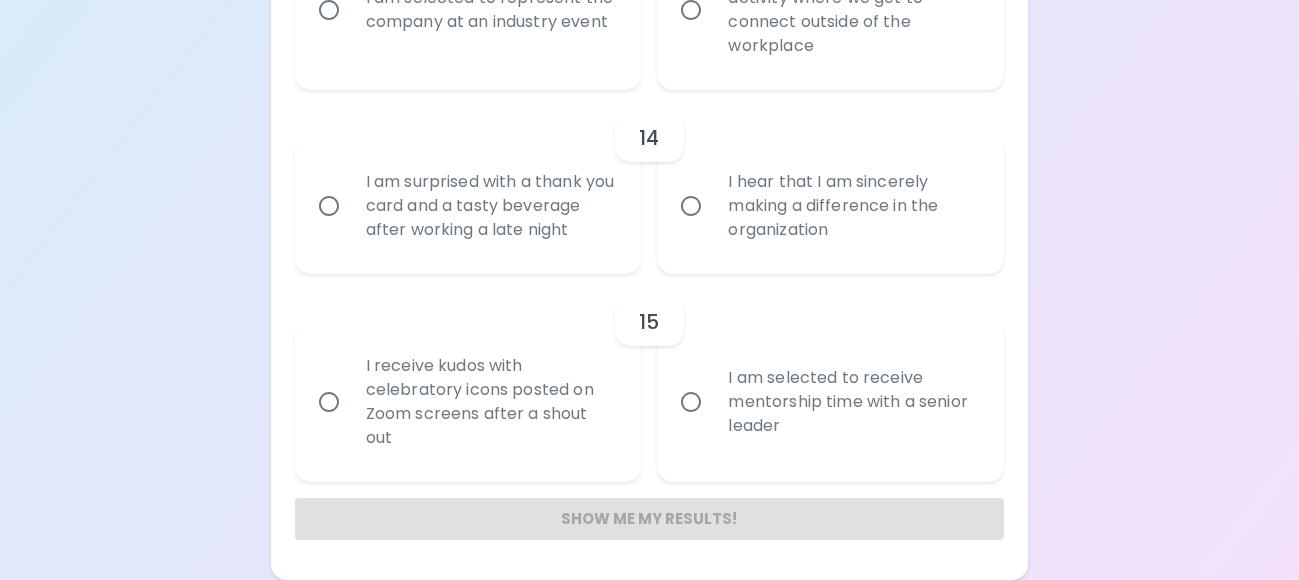 radio on "true" 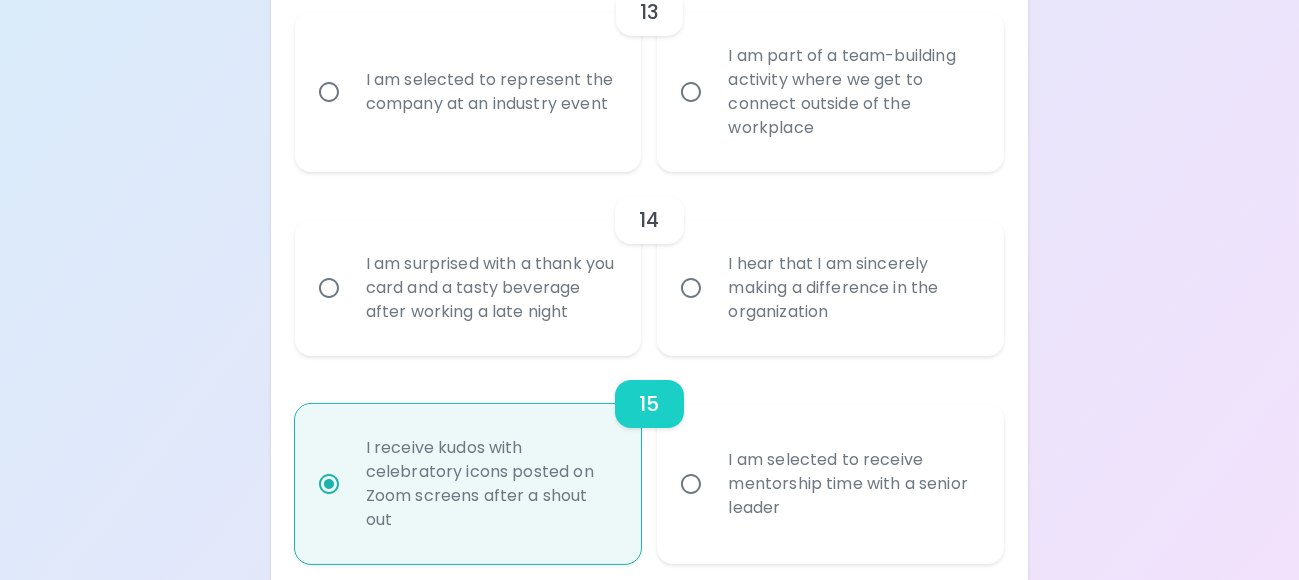 scroll, scrollTop: 2739, scrollLeft: 0, axis: vertical 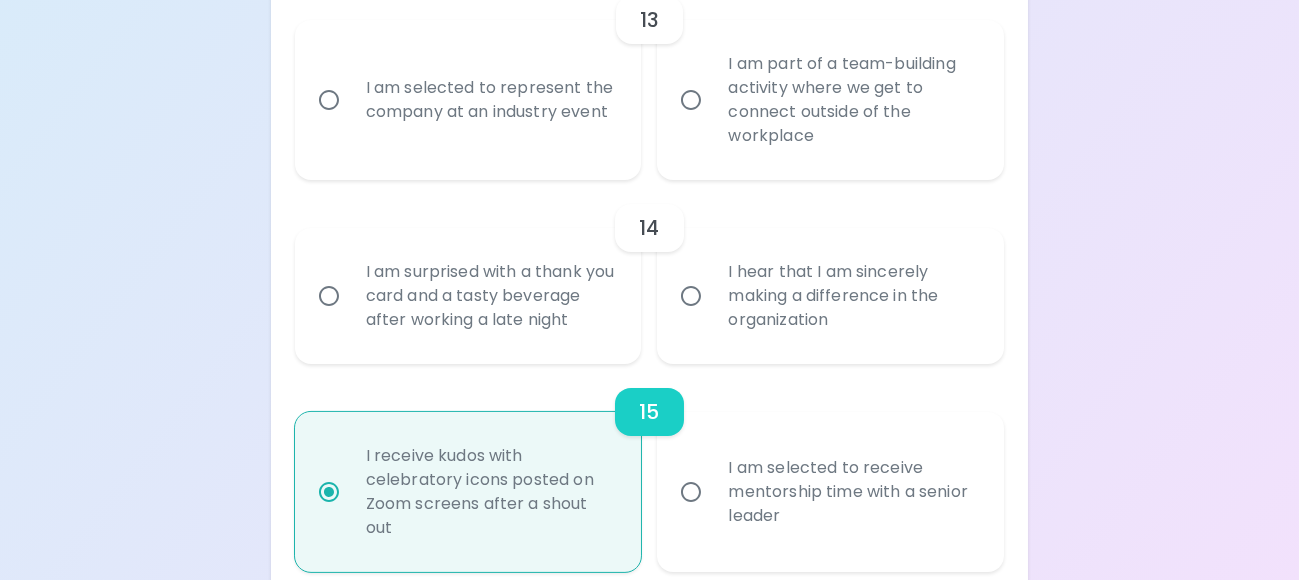 radio on "true" 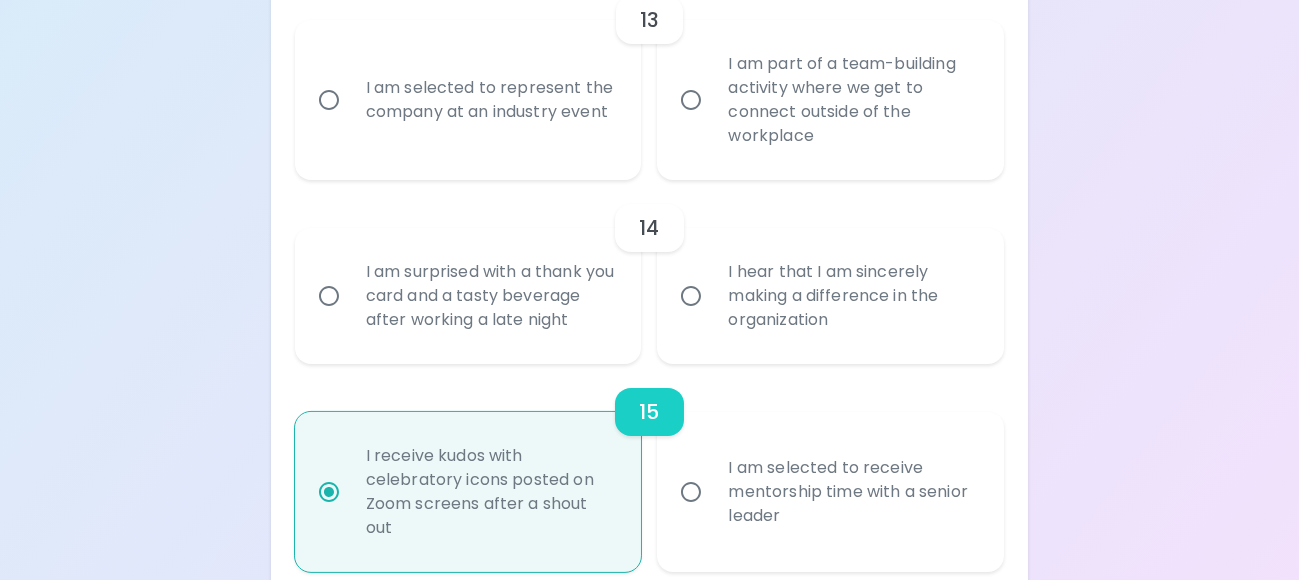 radio on "false" 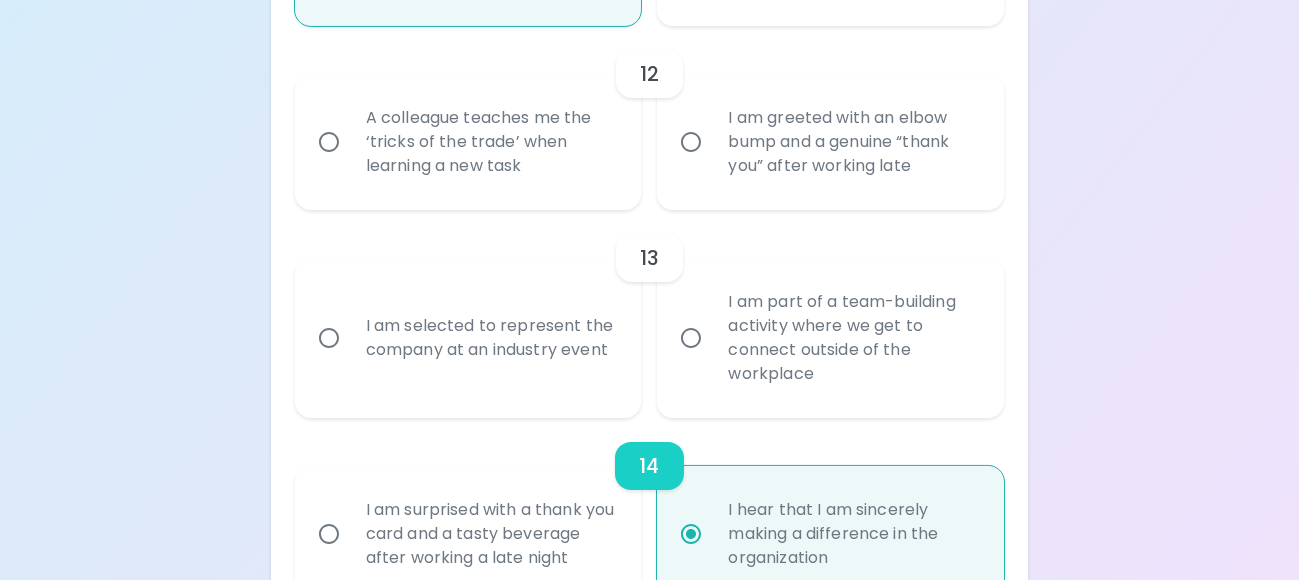 scroll, scrollTop: 2500, scrollLeft: 0, axis: vertical 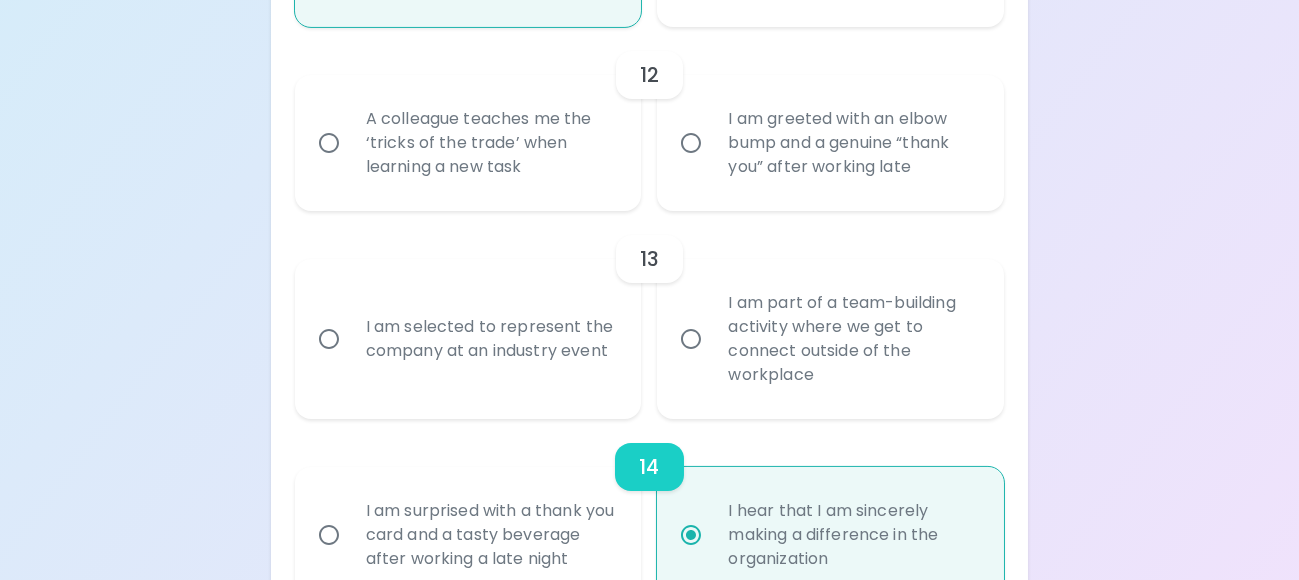 radio on "true" 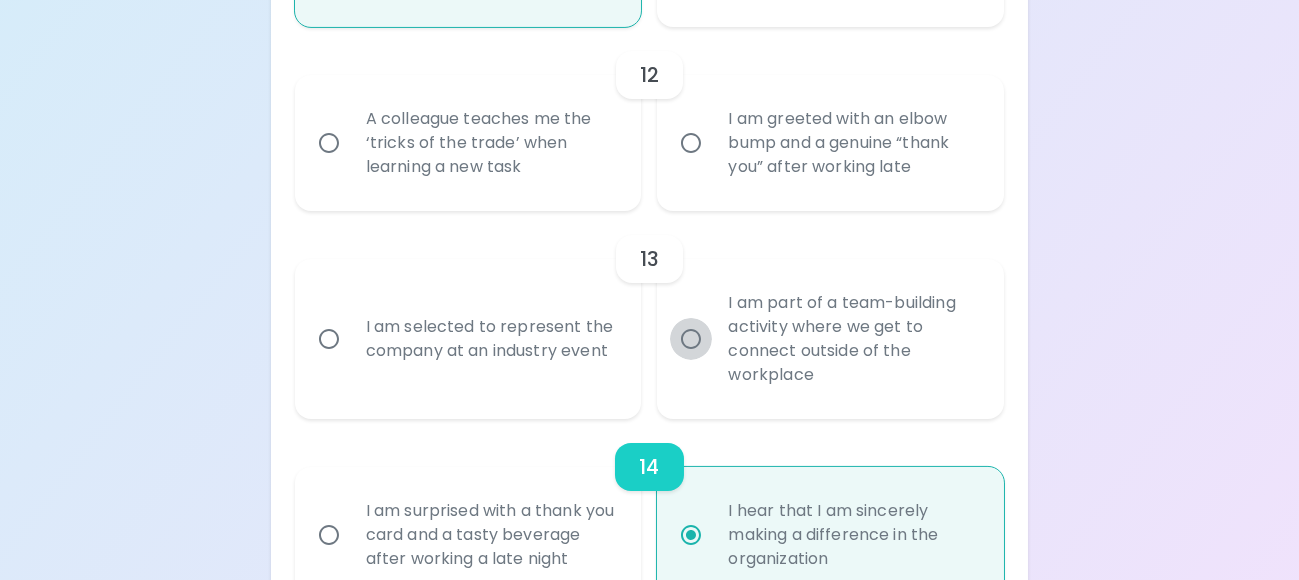 click on "I am part of a team-building activity where we get to connect outside of the workplace" at bounding box center (691, 339) 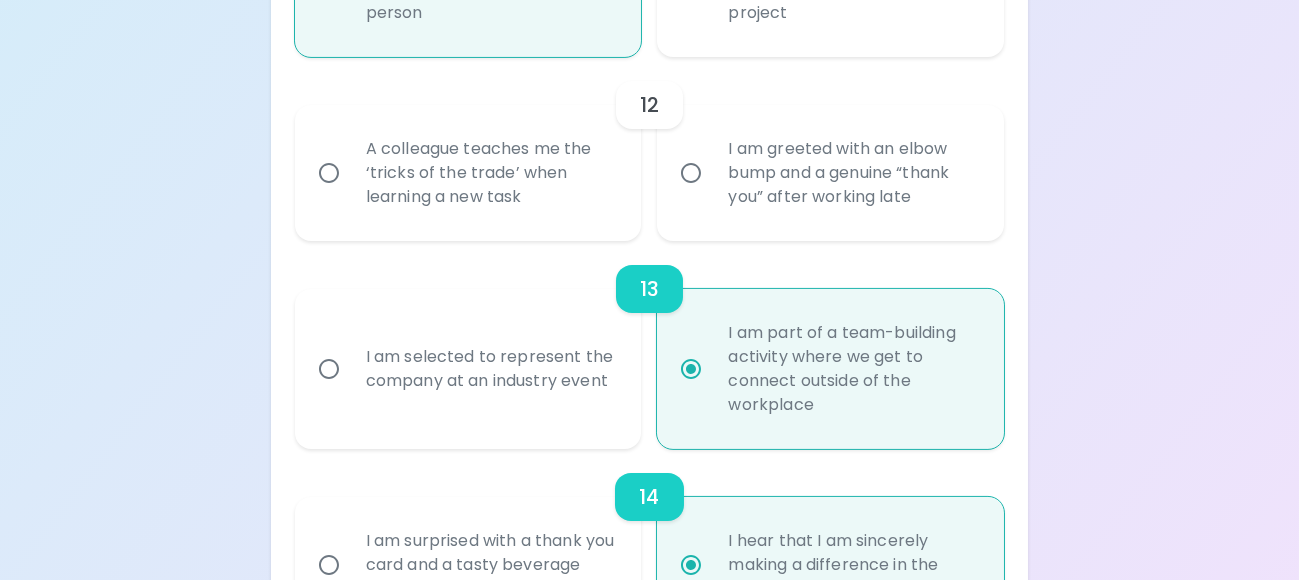 scroll, scrollTop: 2420, scrollLeft: 0, axis: vertical 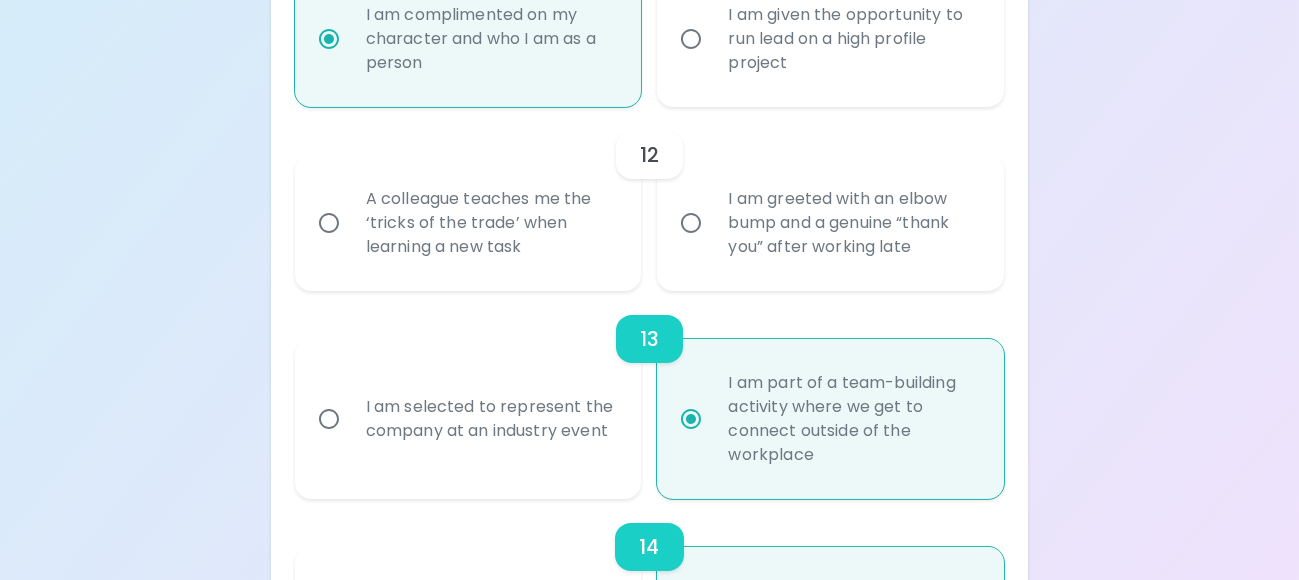 radio on "true" 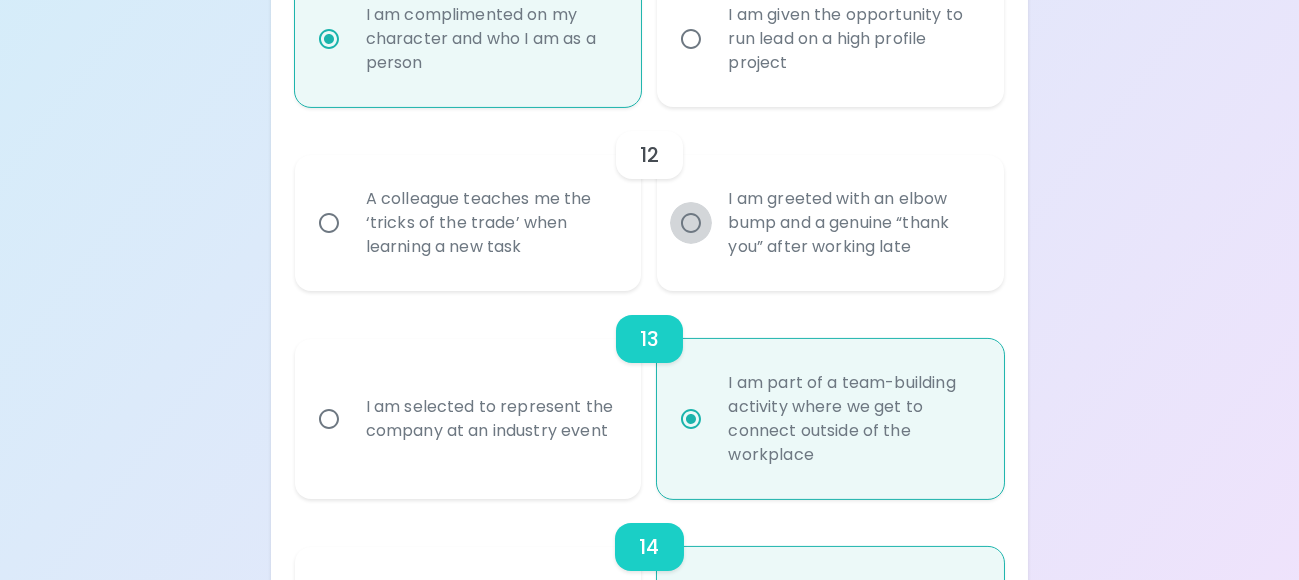 click on "I am greeted with an elbow bump and a genuine “thank you” after working late" at bounding box center [691, 223] 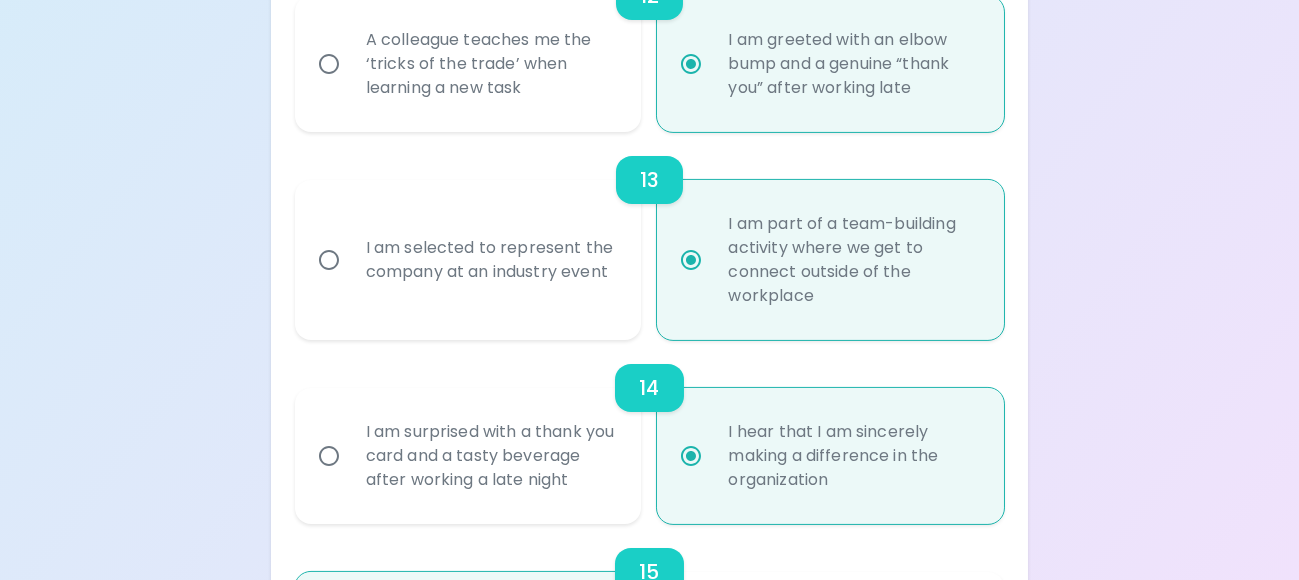 scroll, scrollTop: 2852, scrollLeft: 0, axis: vertical 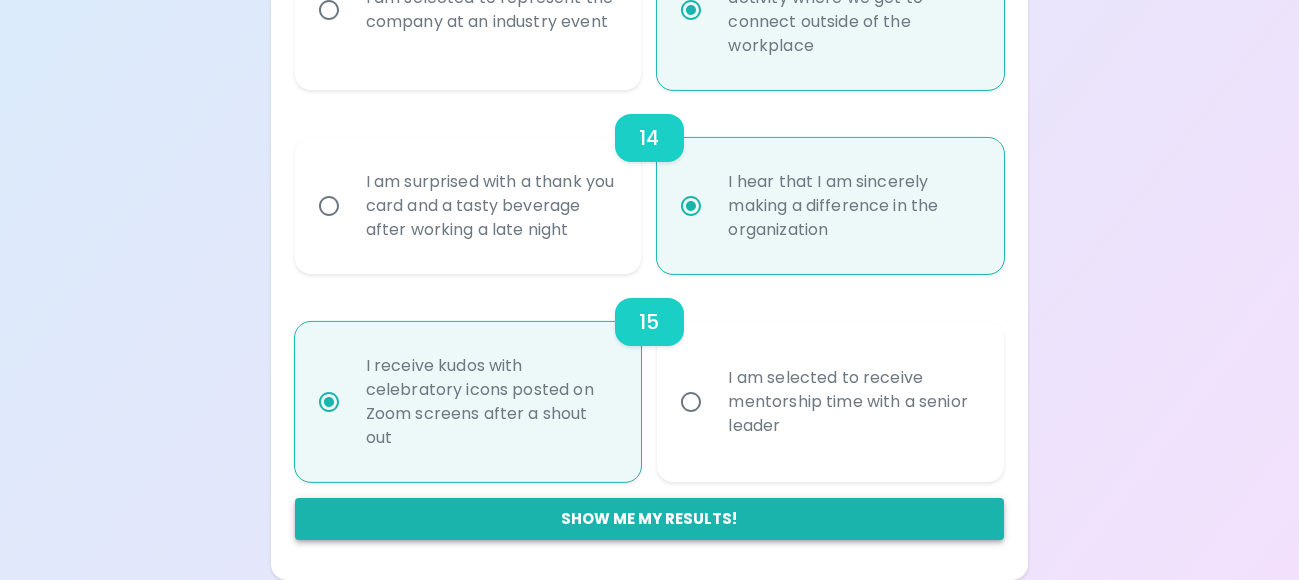 radio on "true" 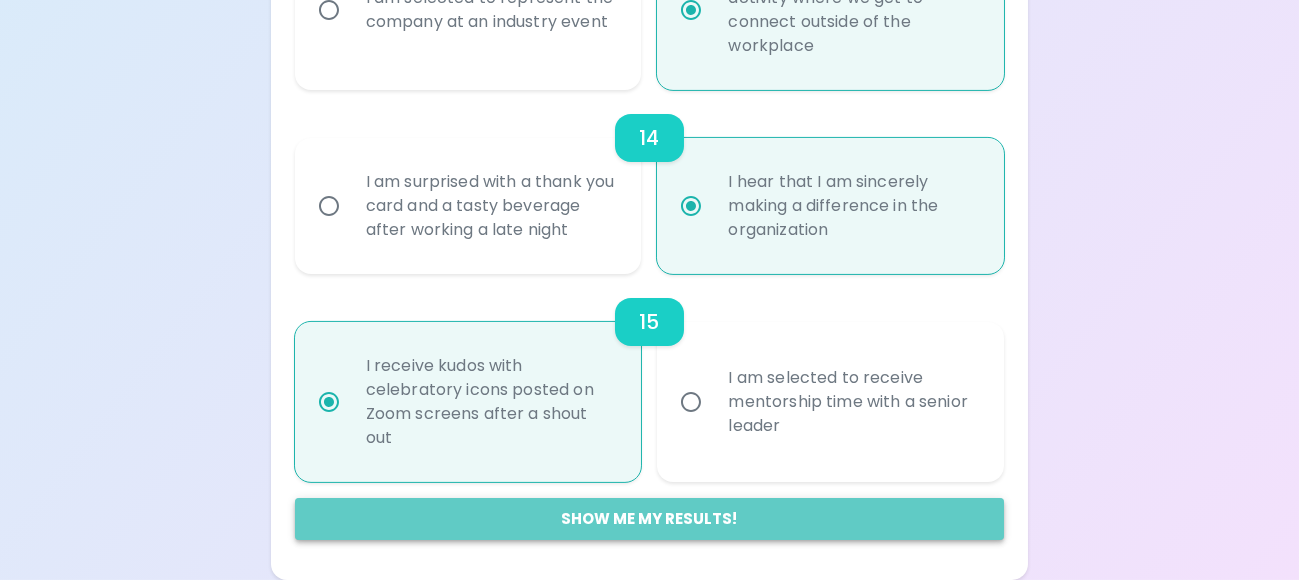 click on "Show me my results!" at bounding box center (650, 519) 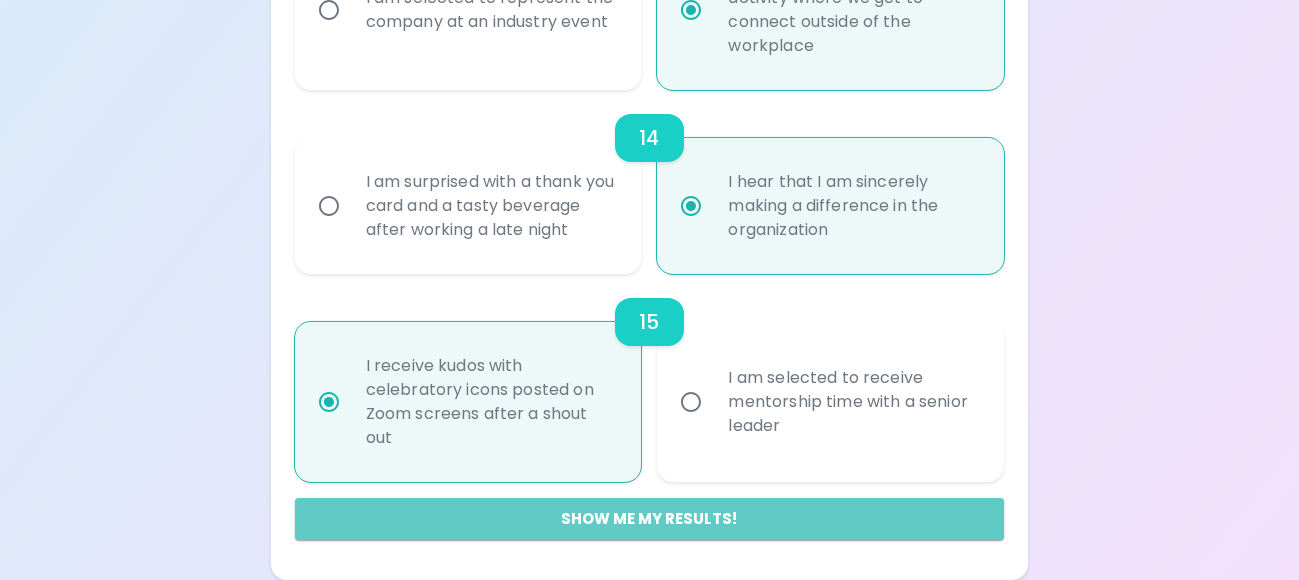 radio on "false" 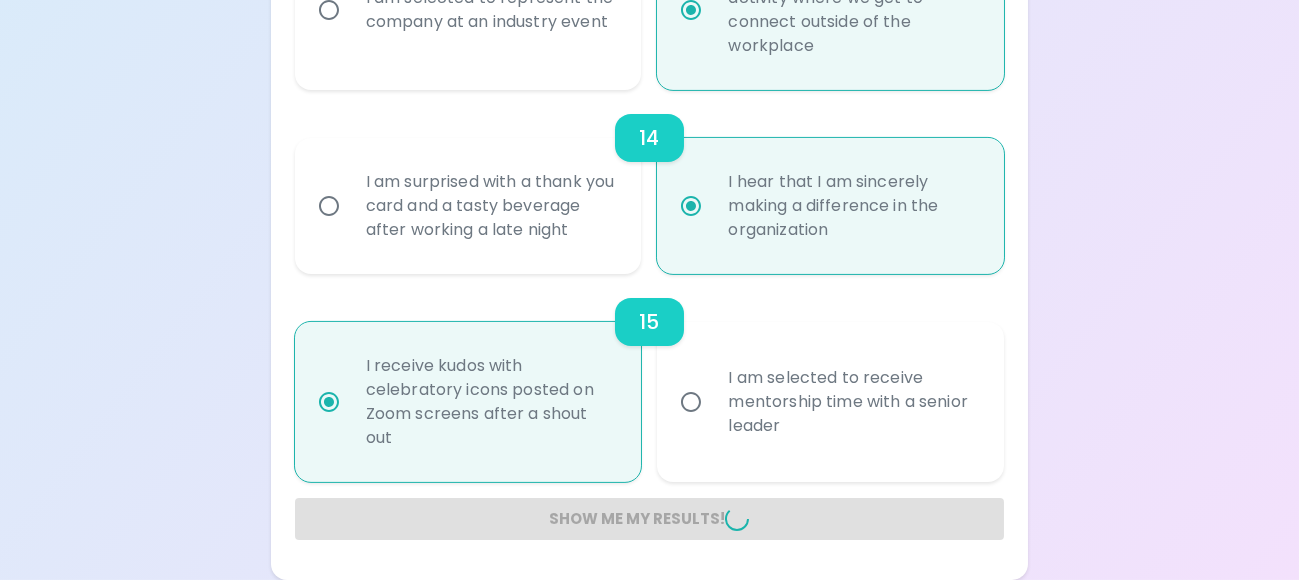 radio on "false" 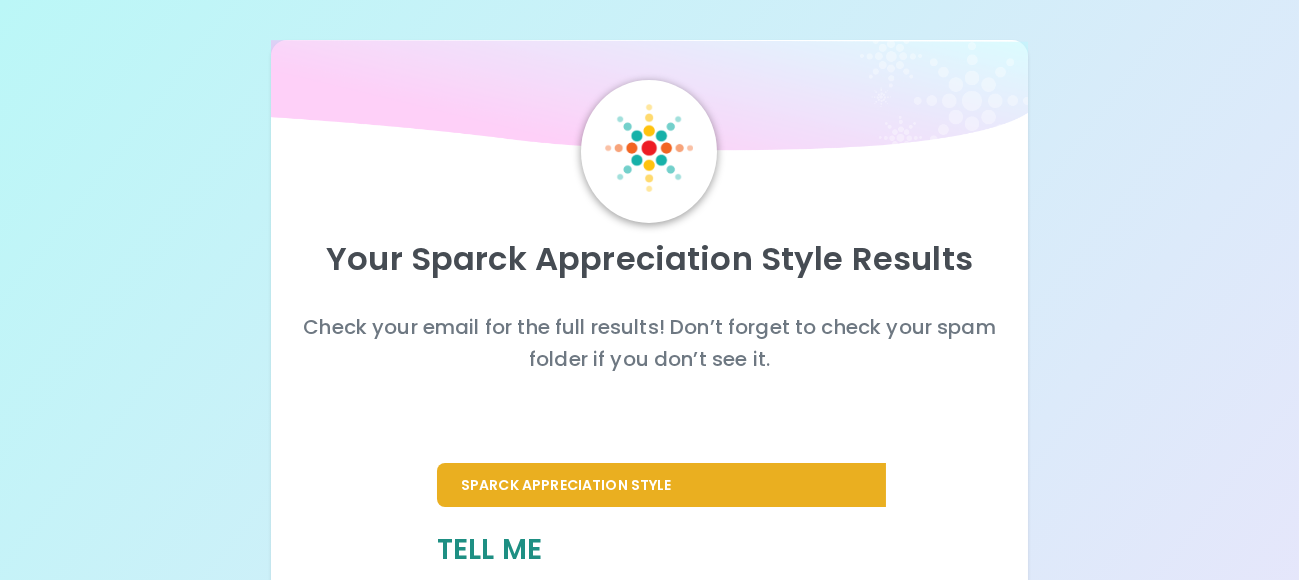 scroll, scrollTop: 0, scrollLeft: 0, axis: both 